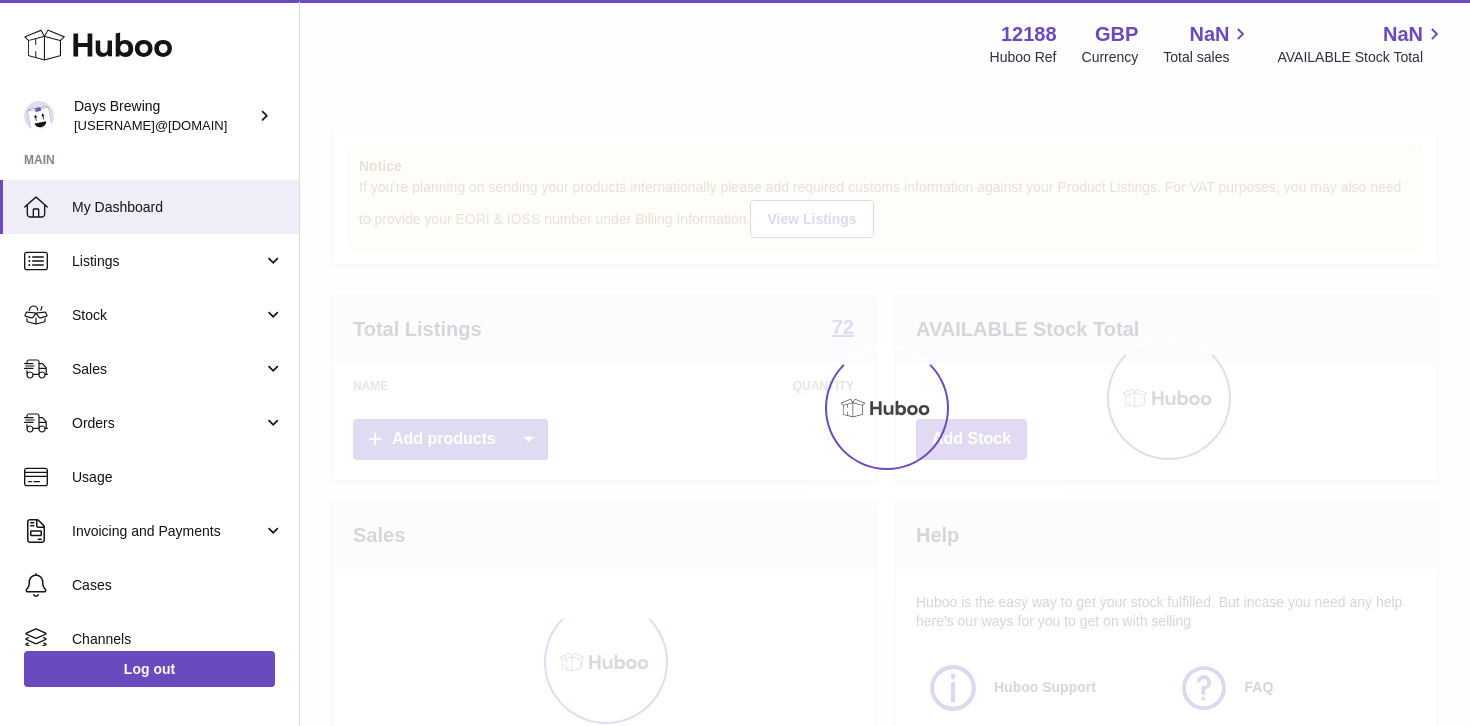 scroll, scrollTop: 0, scrollLeft: 0, axis: both 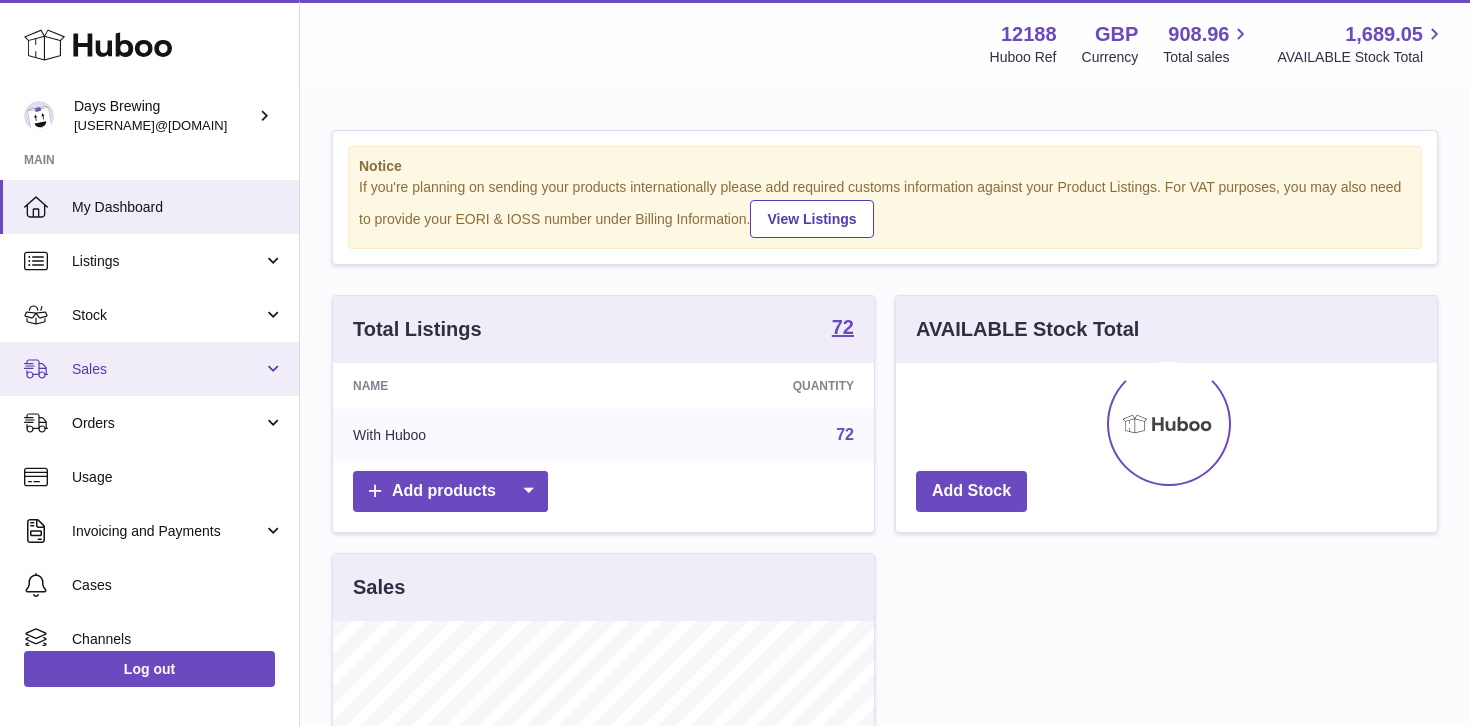 click on "Sales" at bounding box center [167, 369] 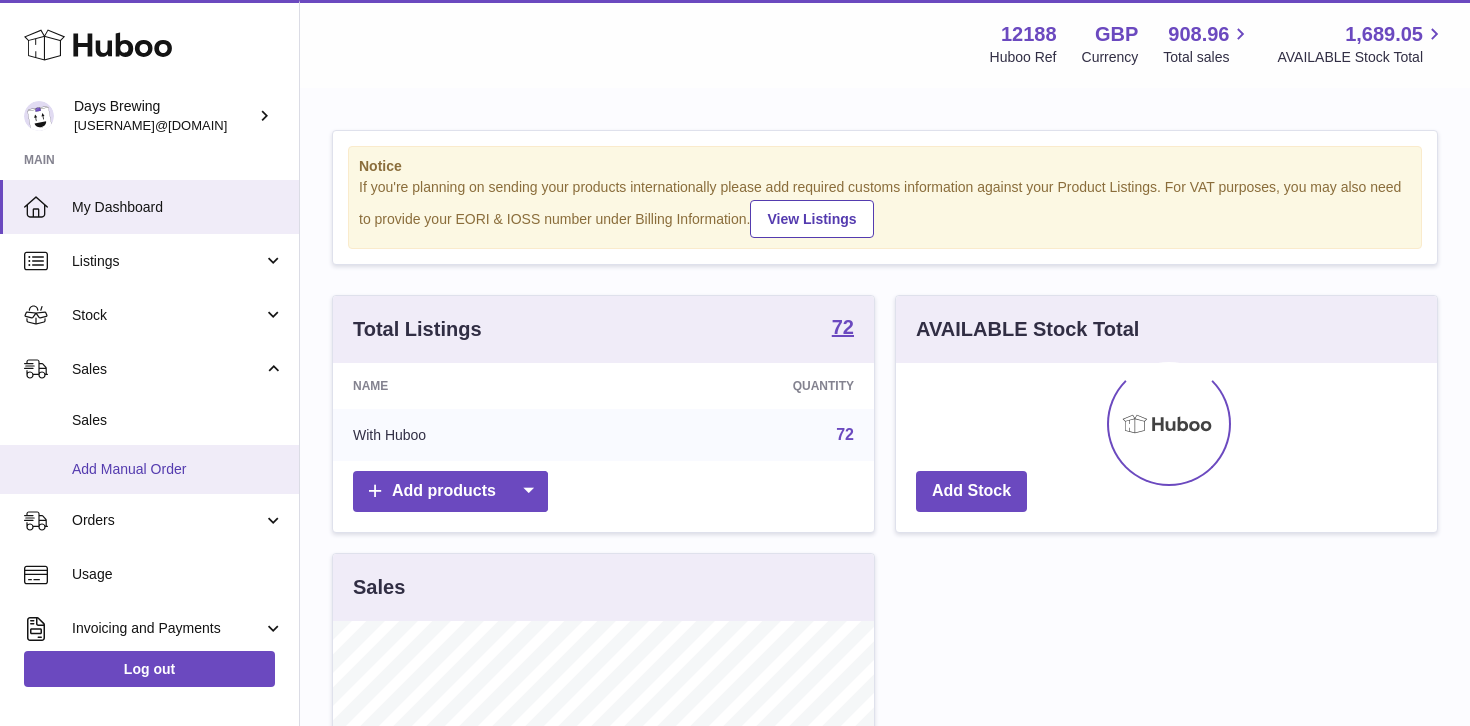 click on "Add Manual Order" at bounding box center (178, 469) 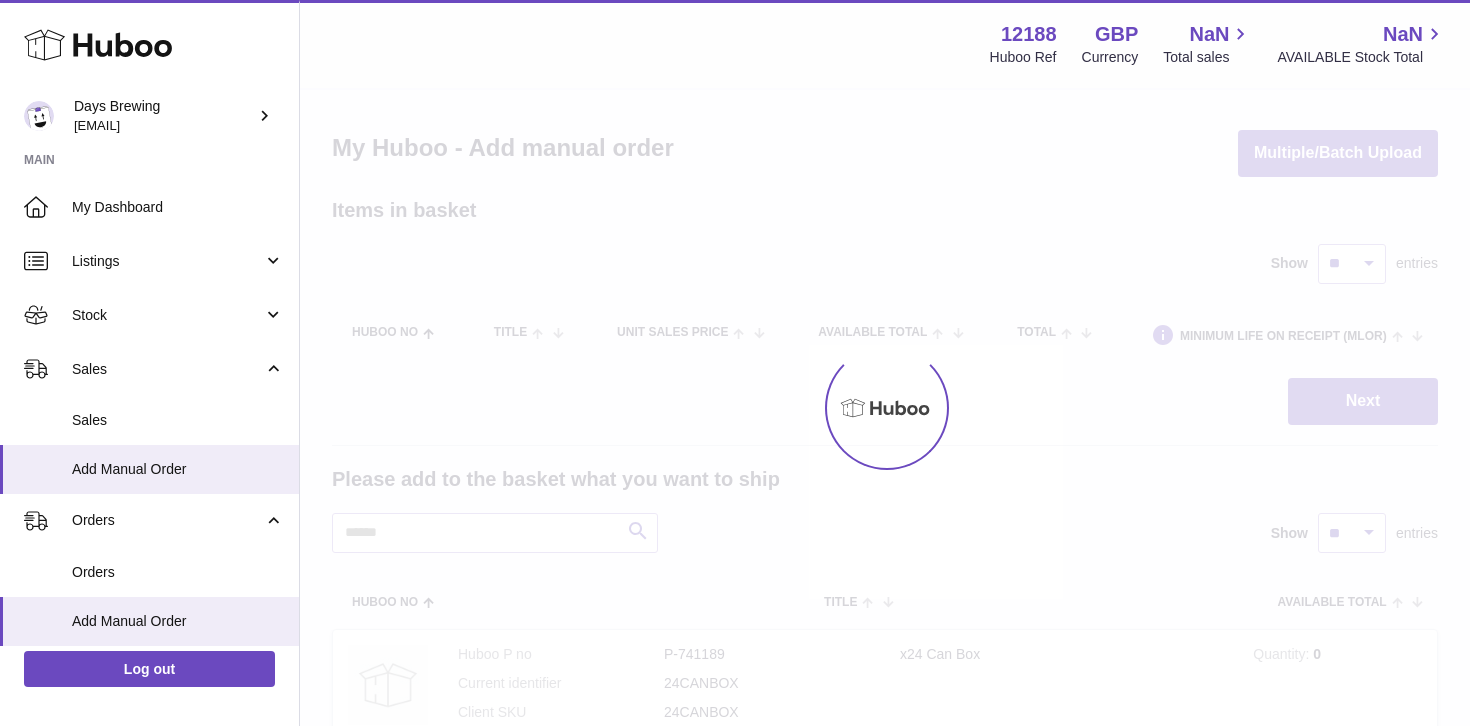 scroll, scrollTop: 0, scrollLeft: 0, axis: both 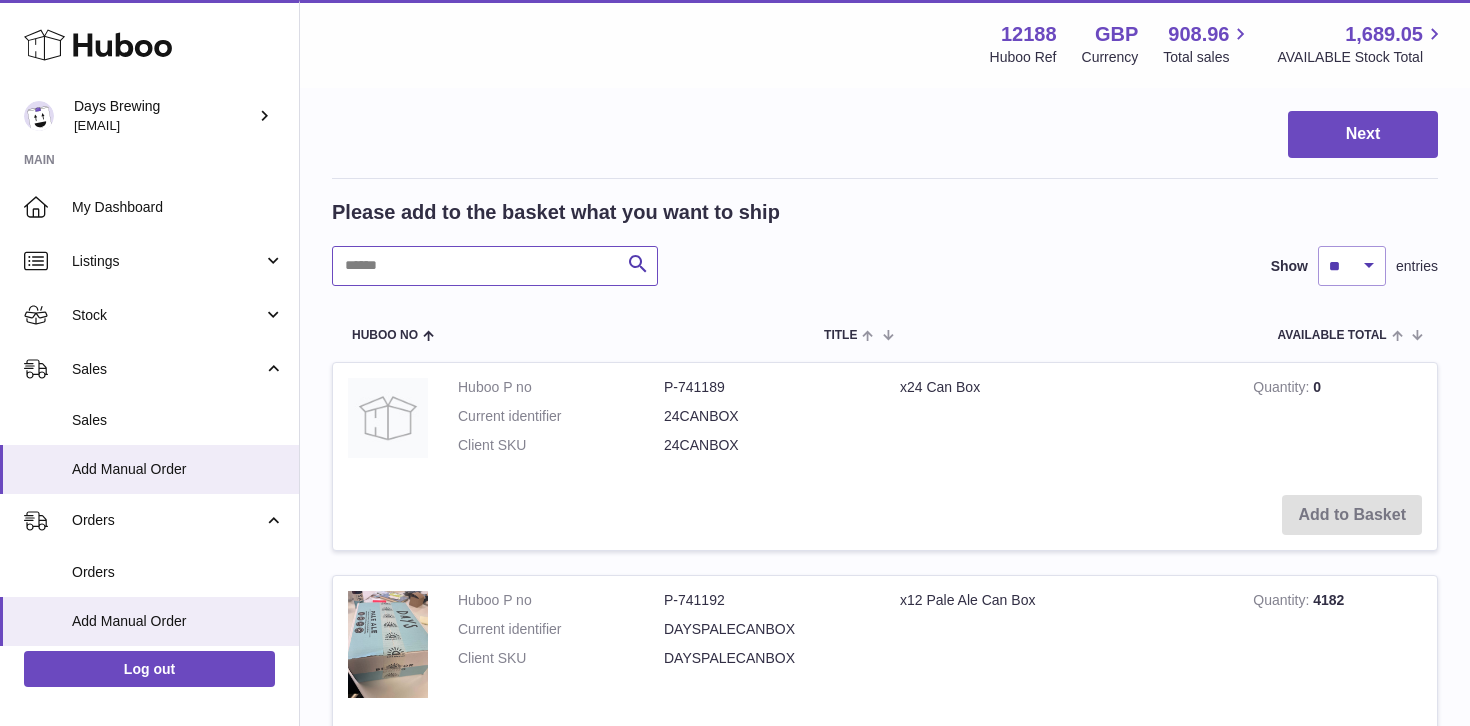 click at bounding box center [495, 266] 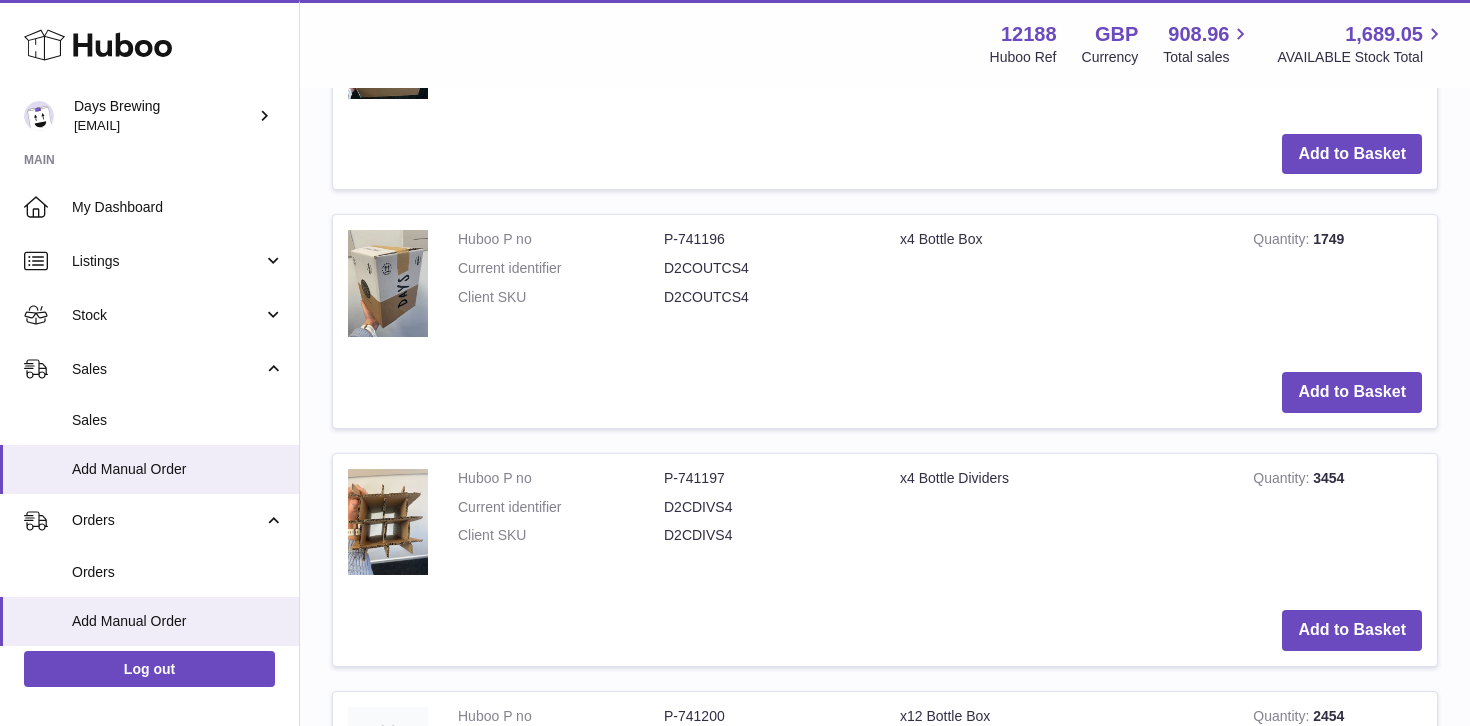 scroll, scrollTop: 1257, scrollLeft: 0, axis: vertical 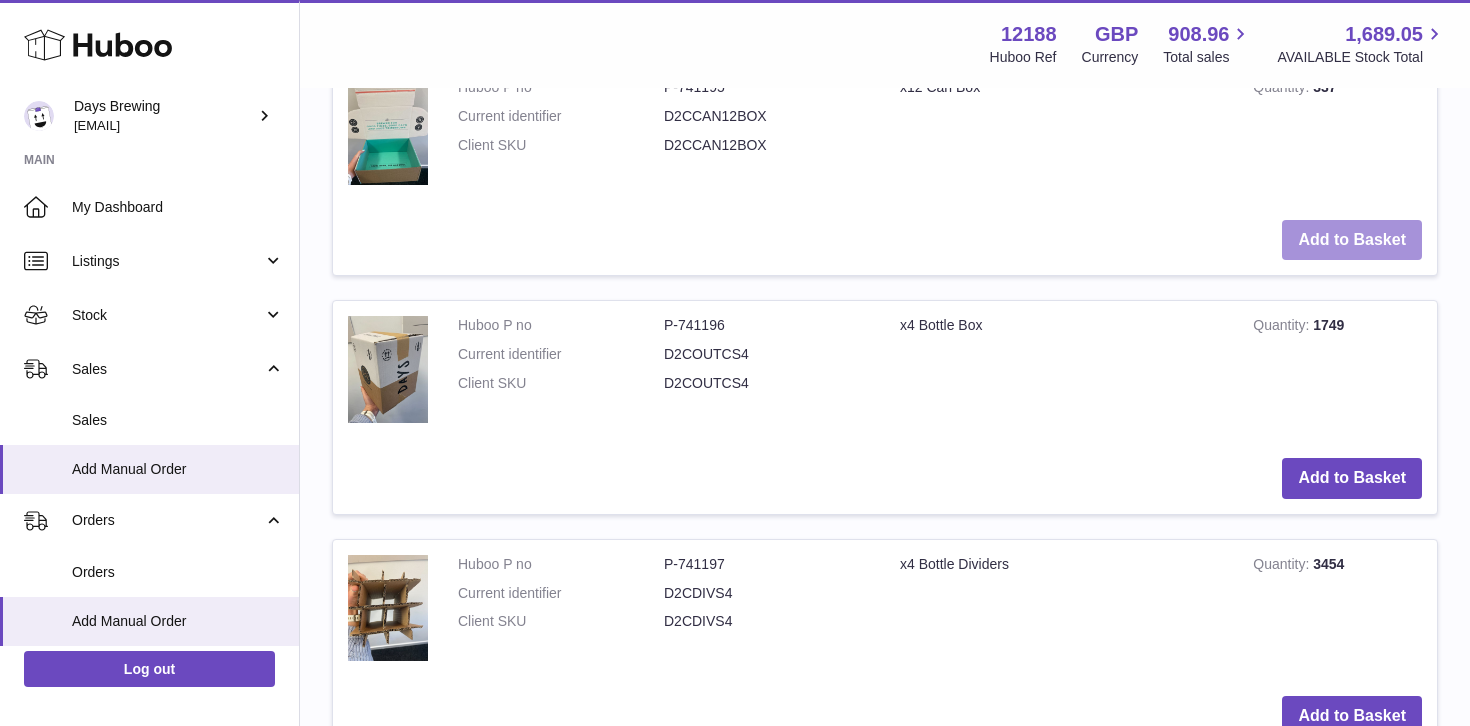 click on "Add to Basket" at bounding box center (1352, 240) 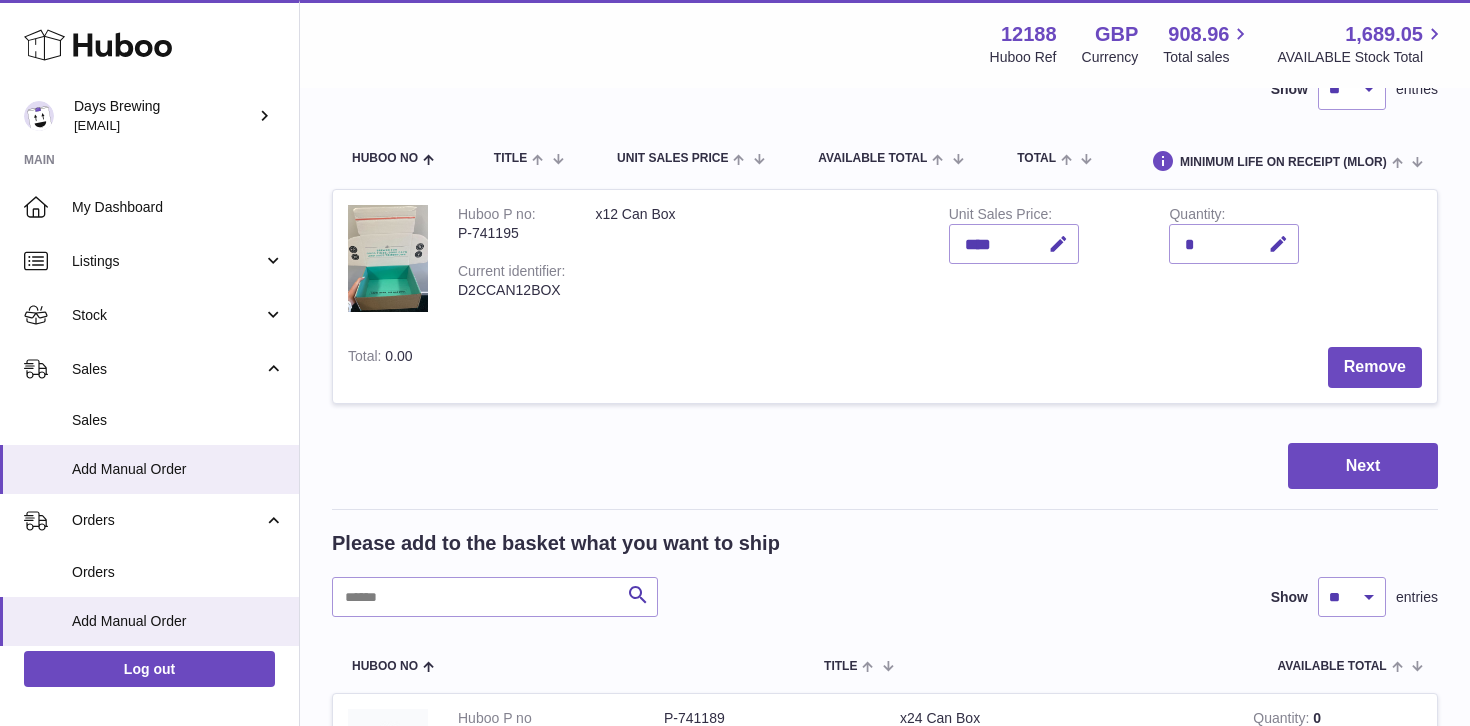 scroll, scrollTop: 231, scrollLeft: 0, axis: vertical 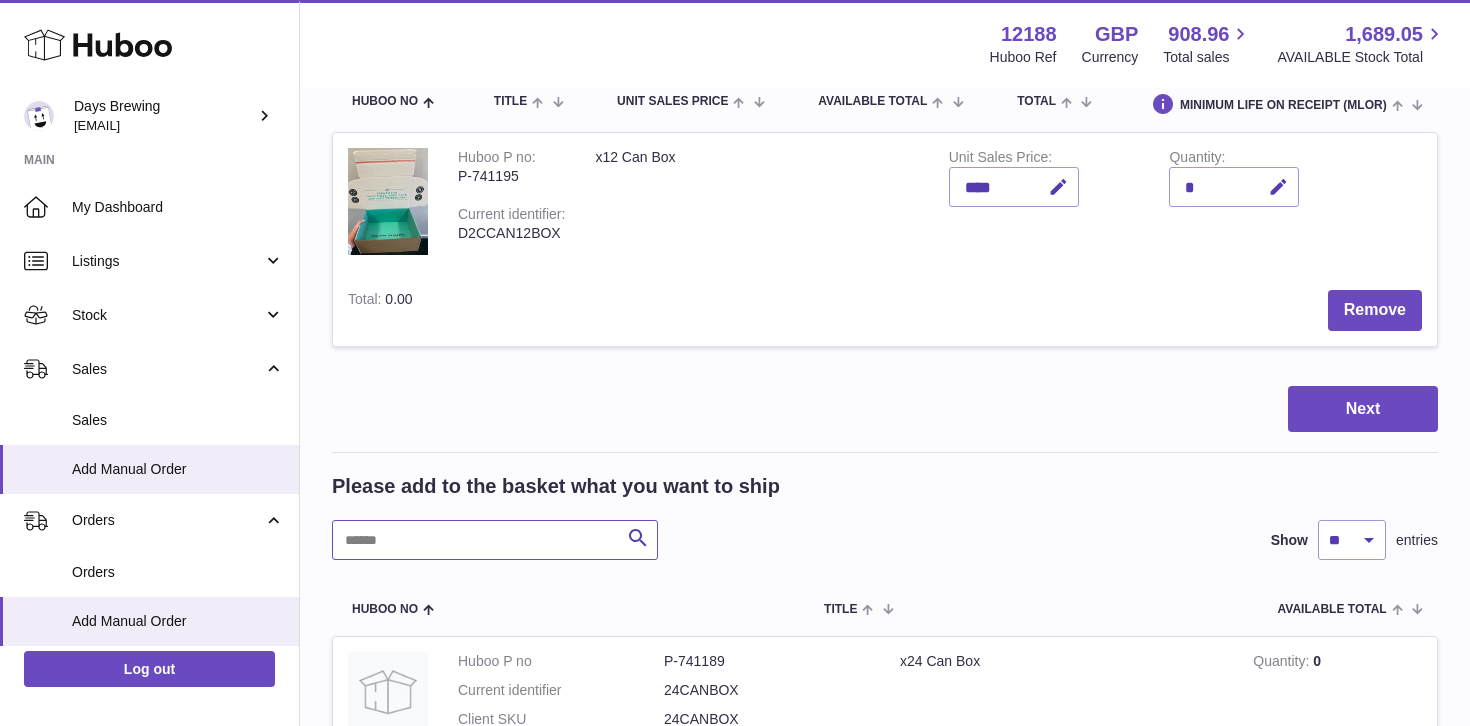 click at bounding box center [495, 540] 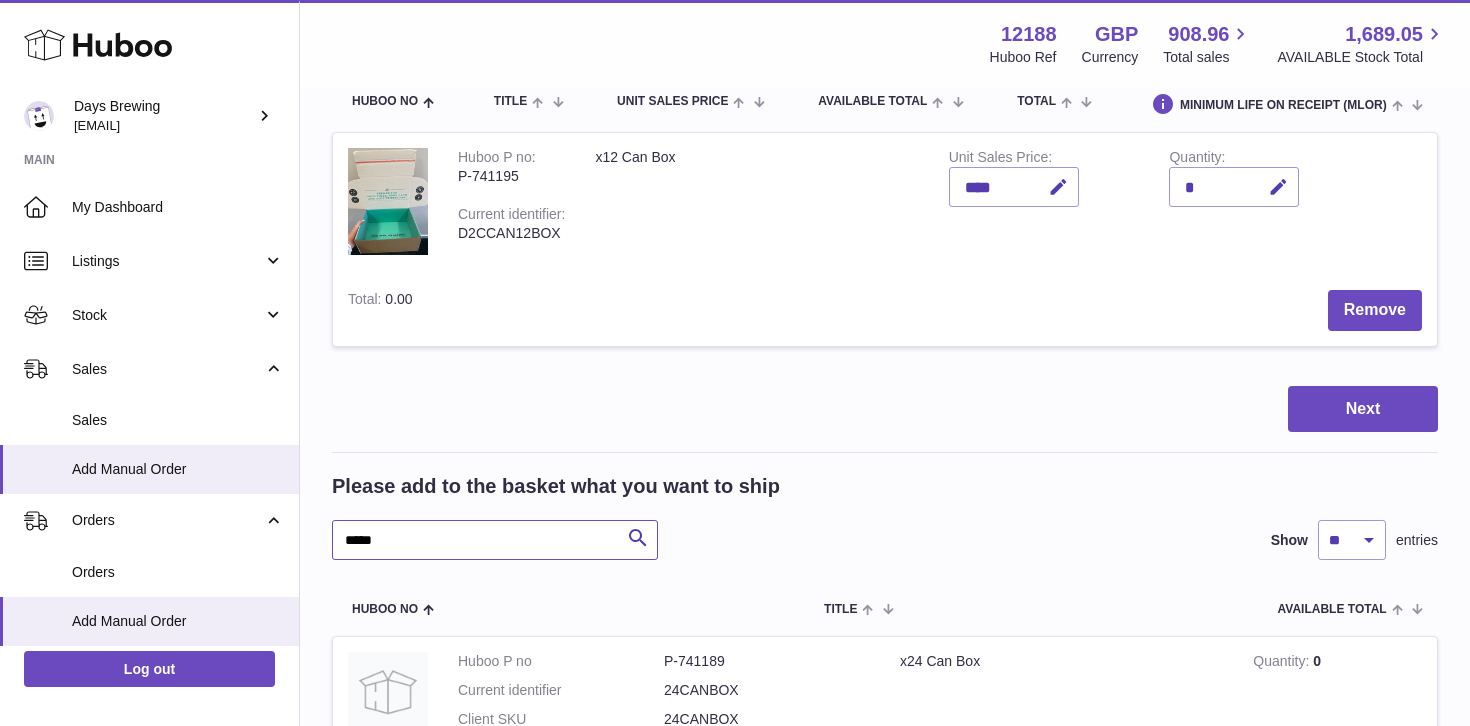 type on "*****" 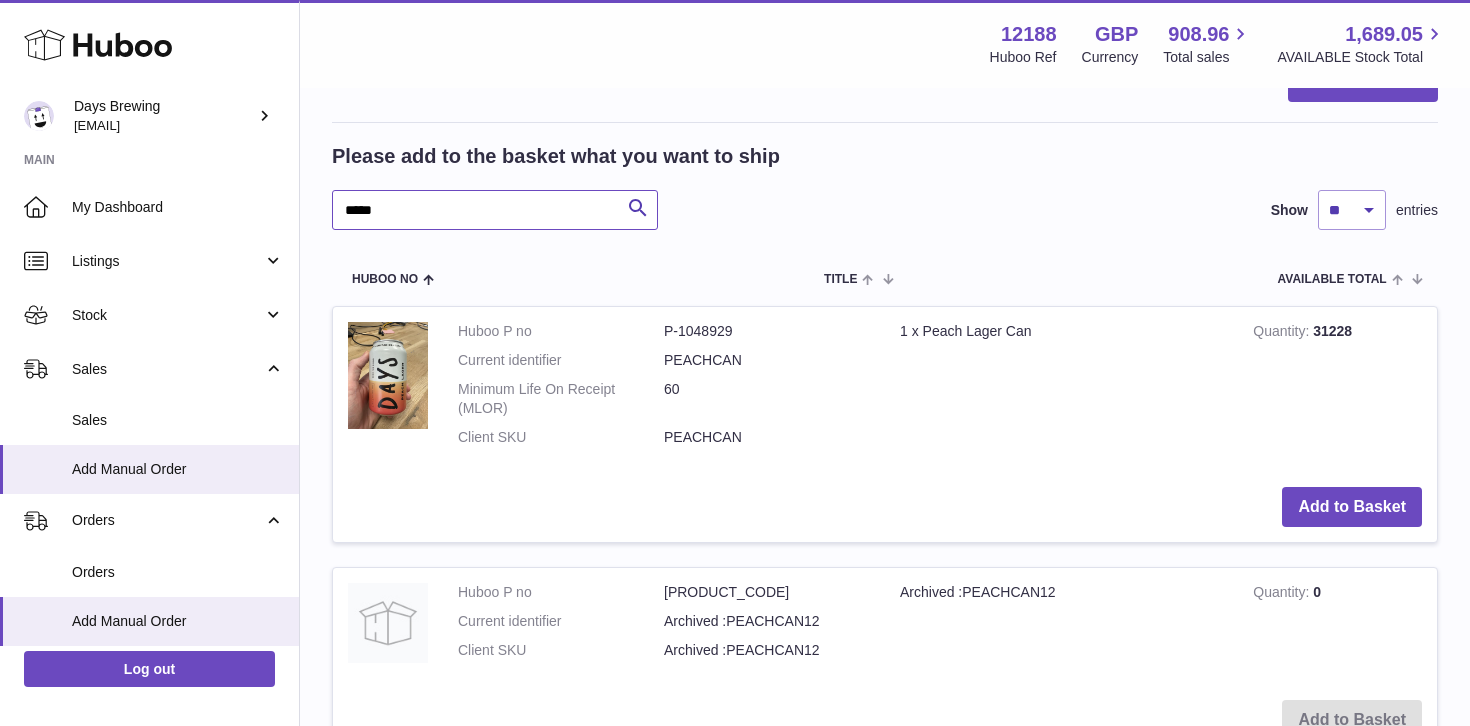 scroll, scrollTop: 578, scrollLeft: 0, axis: vertical 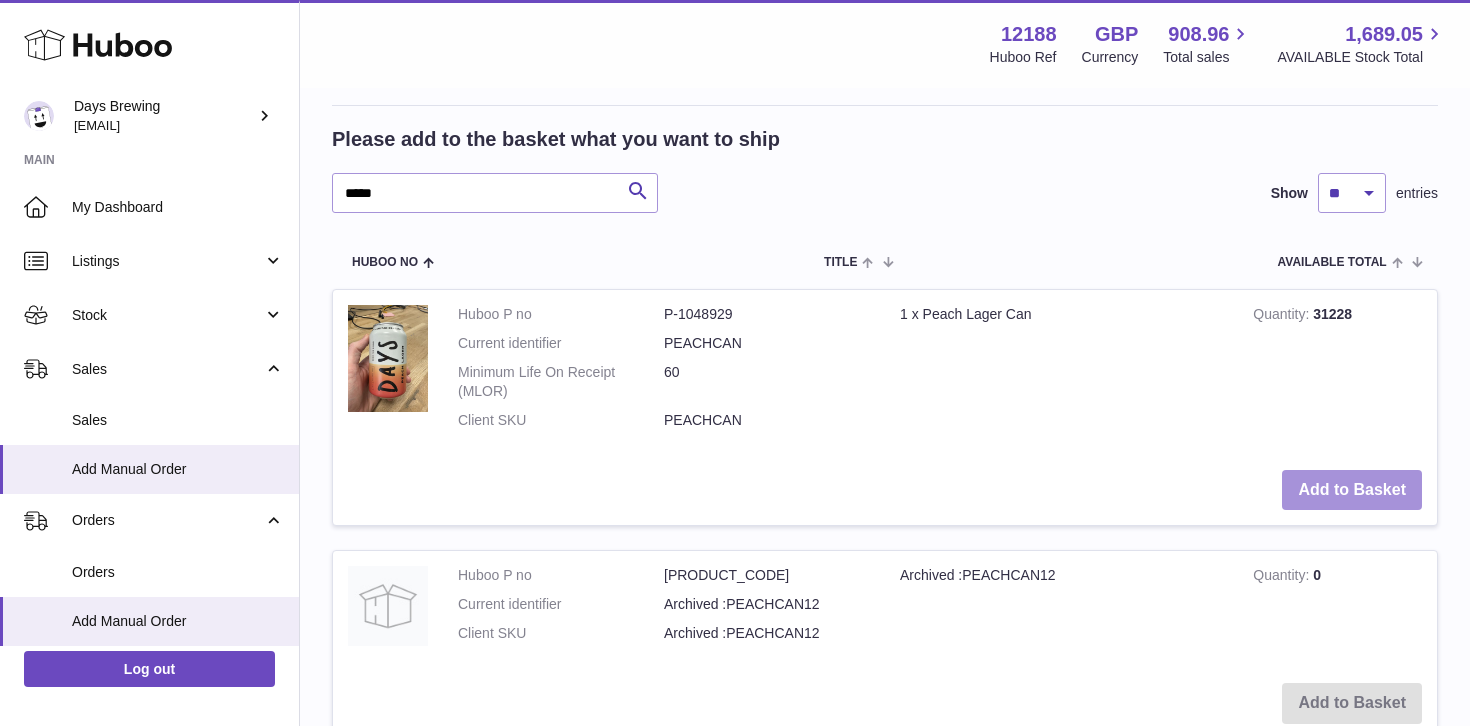 click on "Add to Basket" at bounding box center (1352, 490) 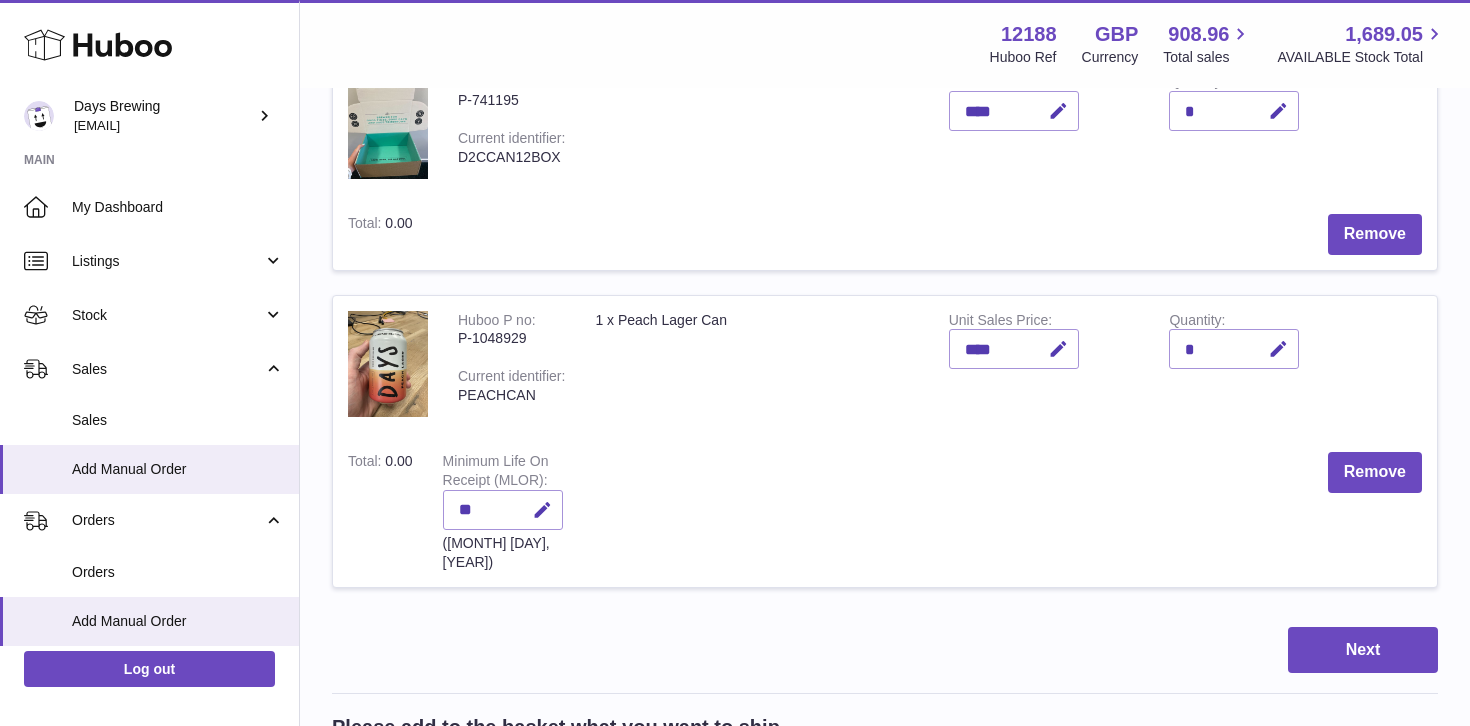 scroll, scrollTop: 305, scrollLeft: 0, axis: vertical 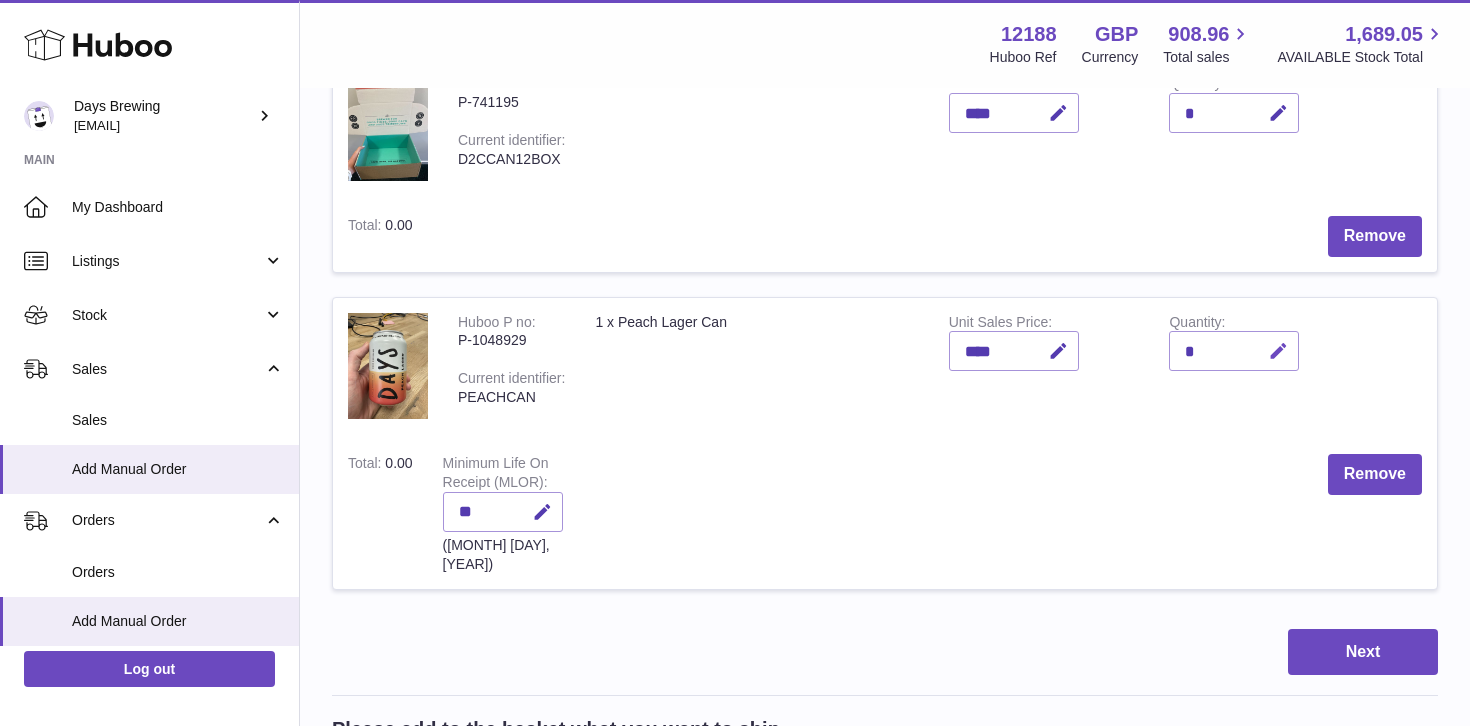 click at bounding box center [1278, 351] 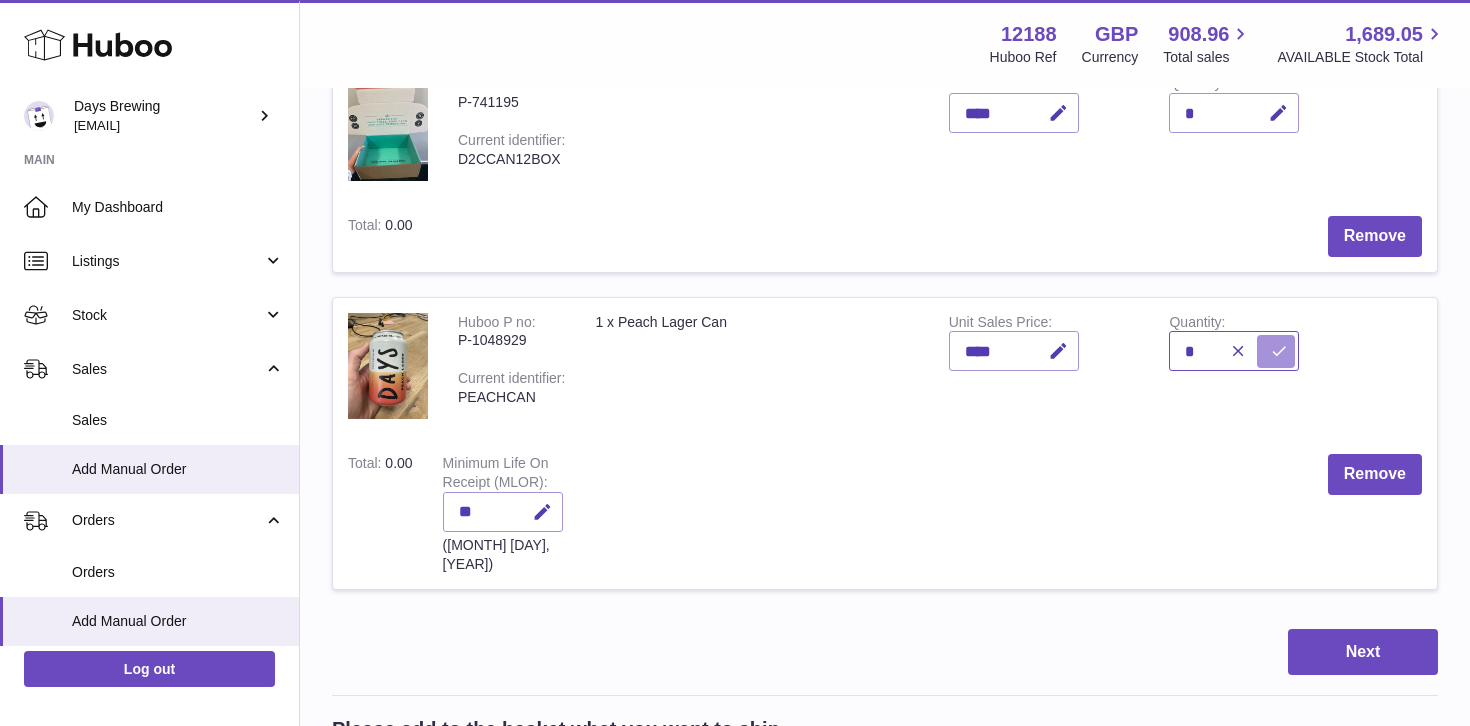 type on "*" 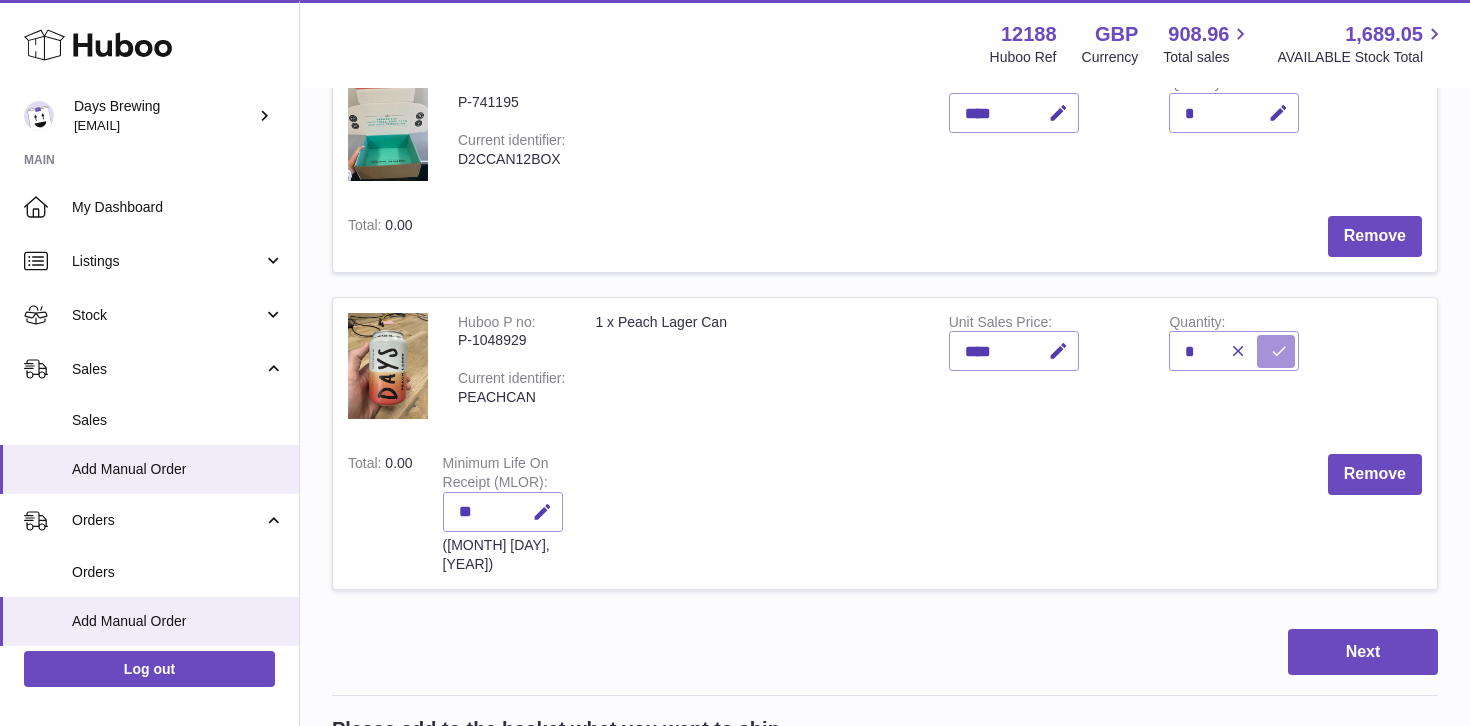 click at bounding box center [1279, 351] 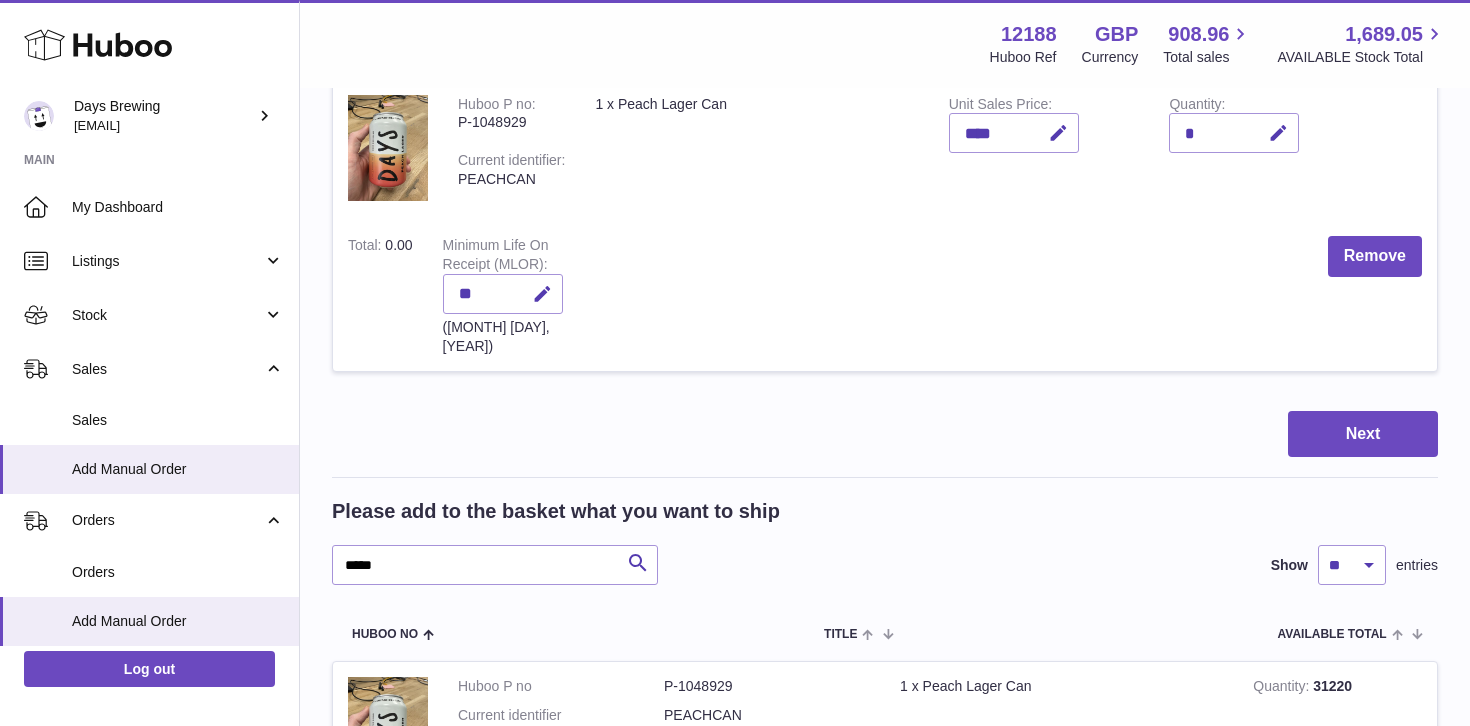scroll, scrollTop: 539, scrollLeft: 0, axis: vertical 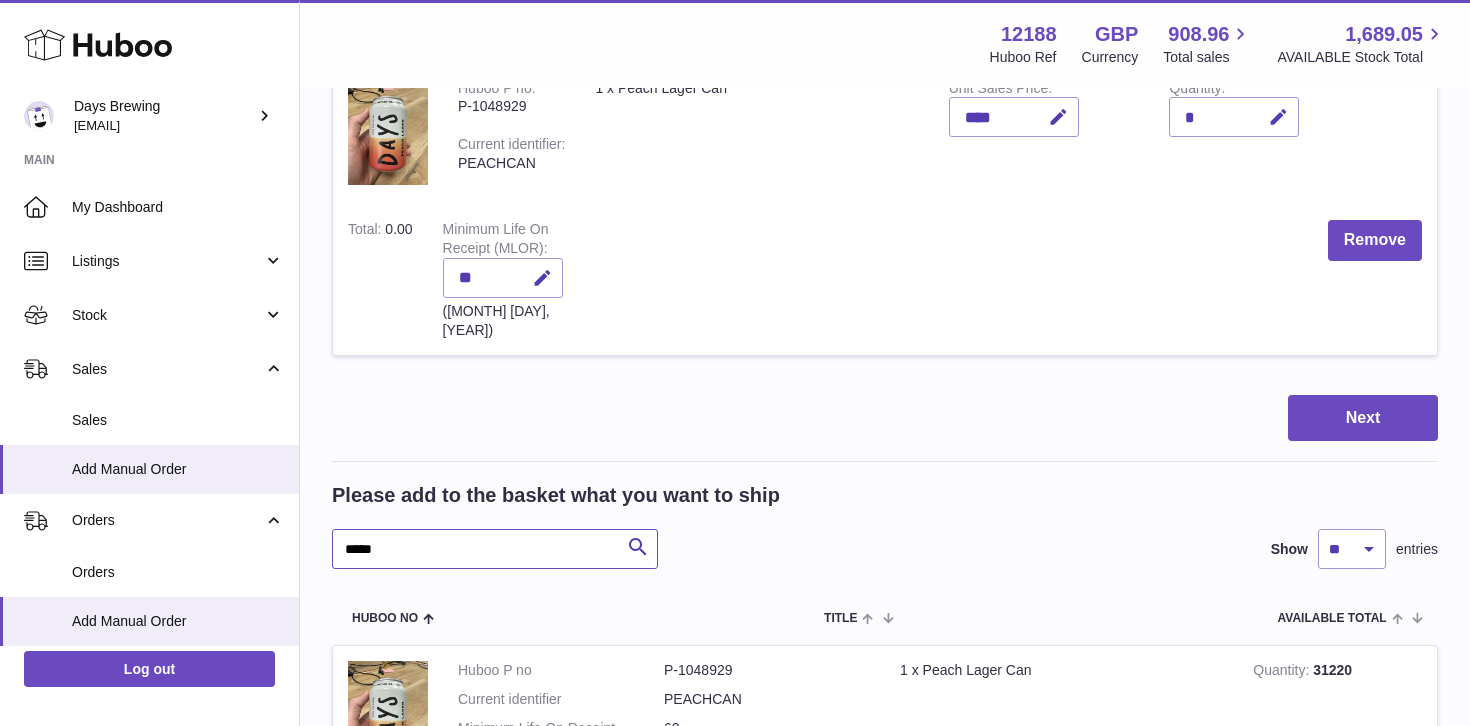 click on "*****" at bounding box center (495, 549) 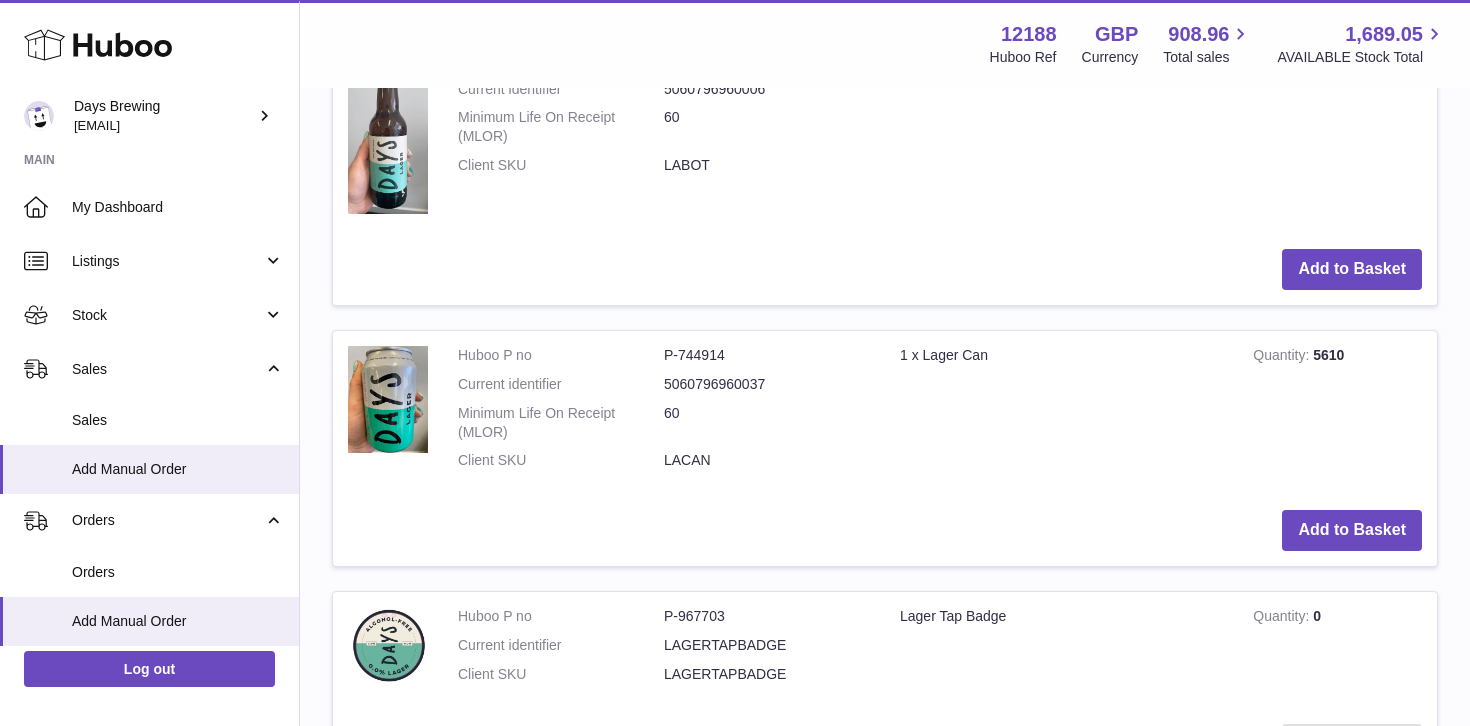 scroll, scrollTop: 1390, scrollLeft: 0, axis: vertical 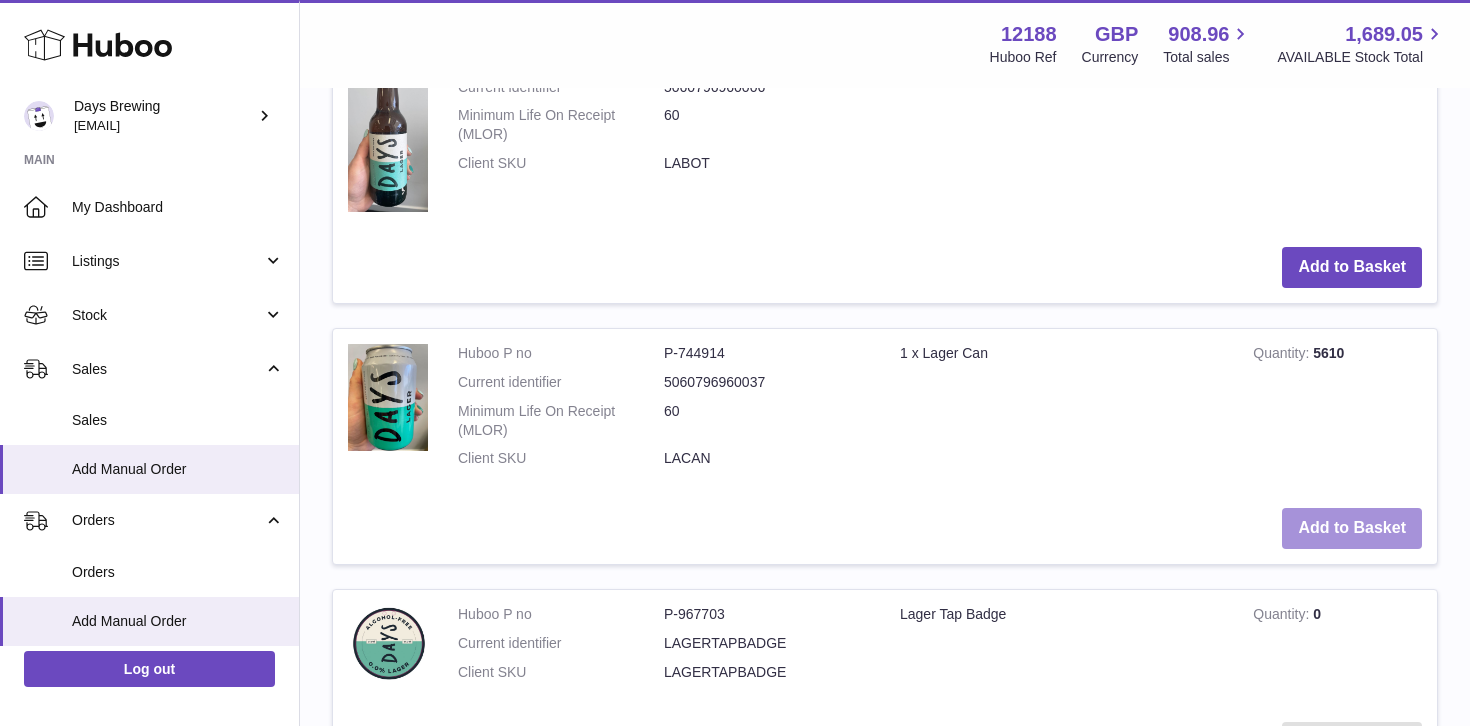 type on "*****" 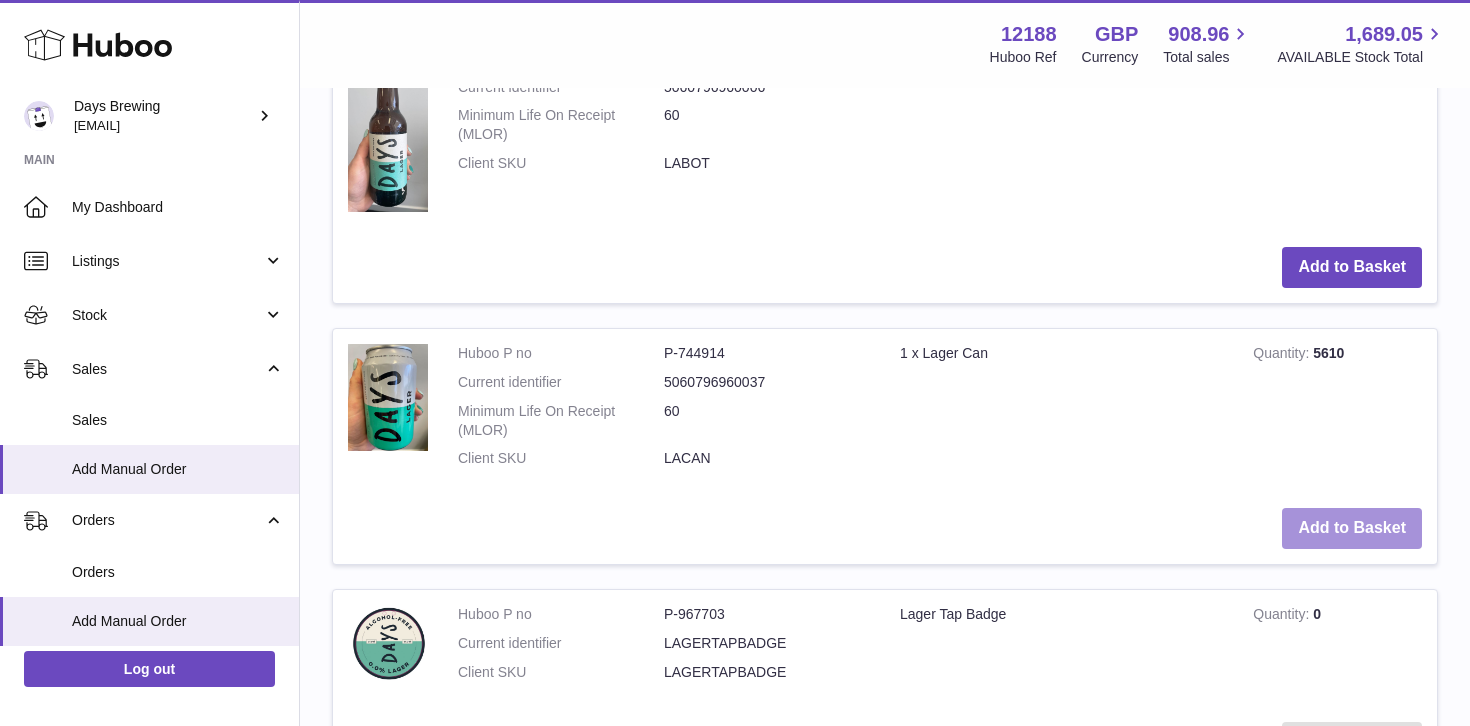 click on "Add to Basket" at bounding box center [1352, 528] 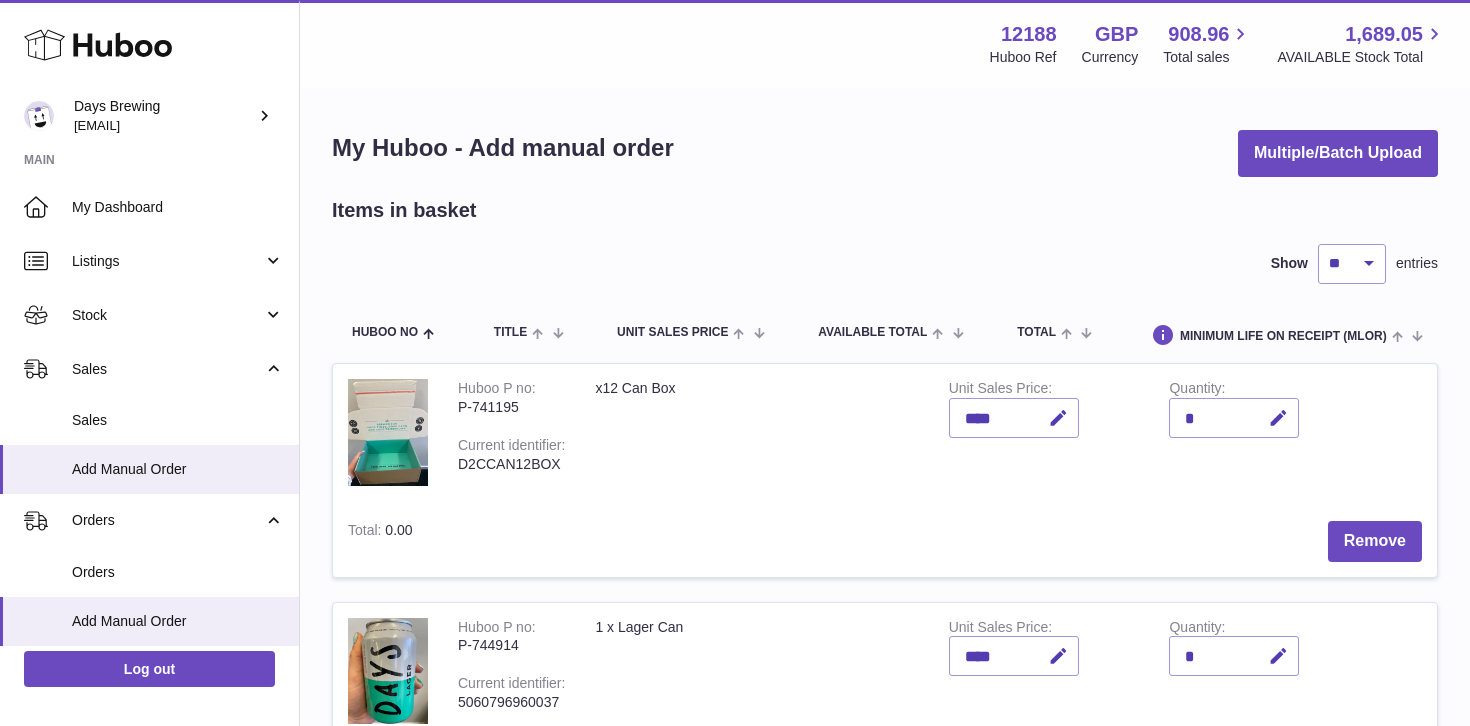 scroll, scrollTop: 292, scrollLeft: 0, axis: vertical 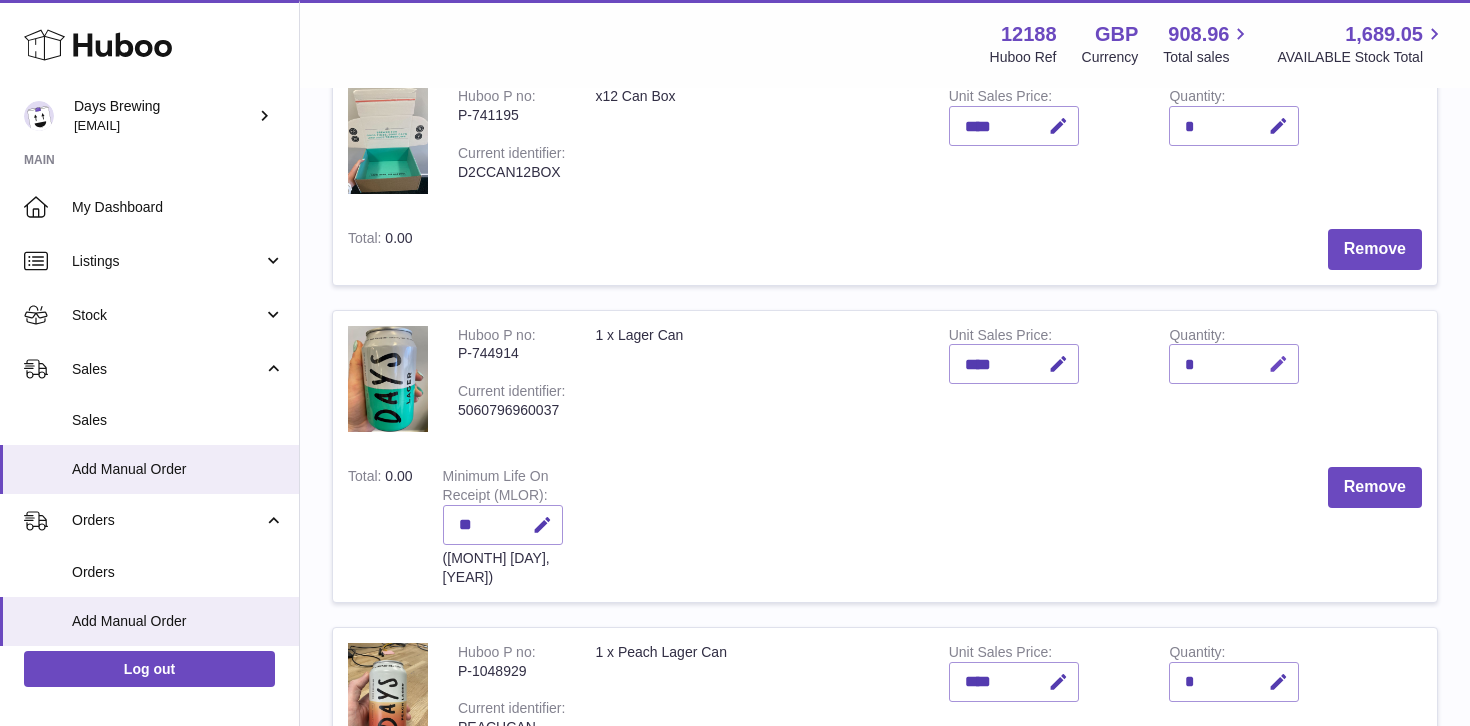 click at bounding box center (1278, 364) 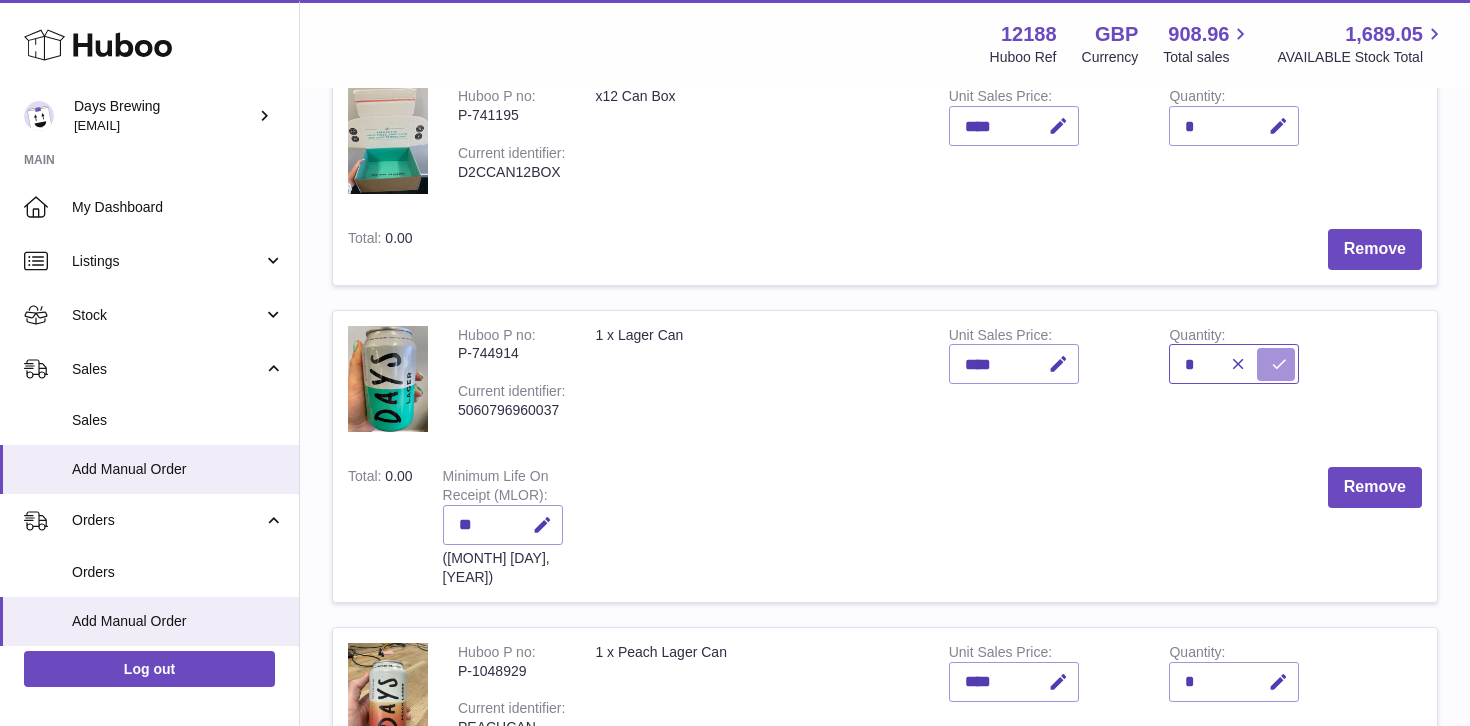type on "*" 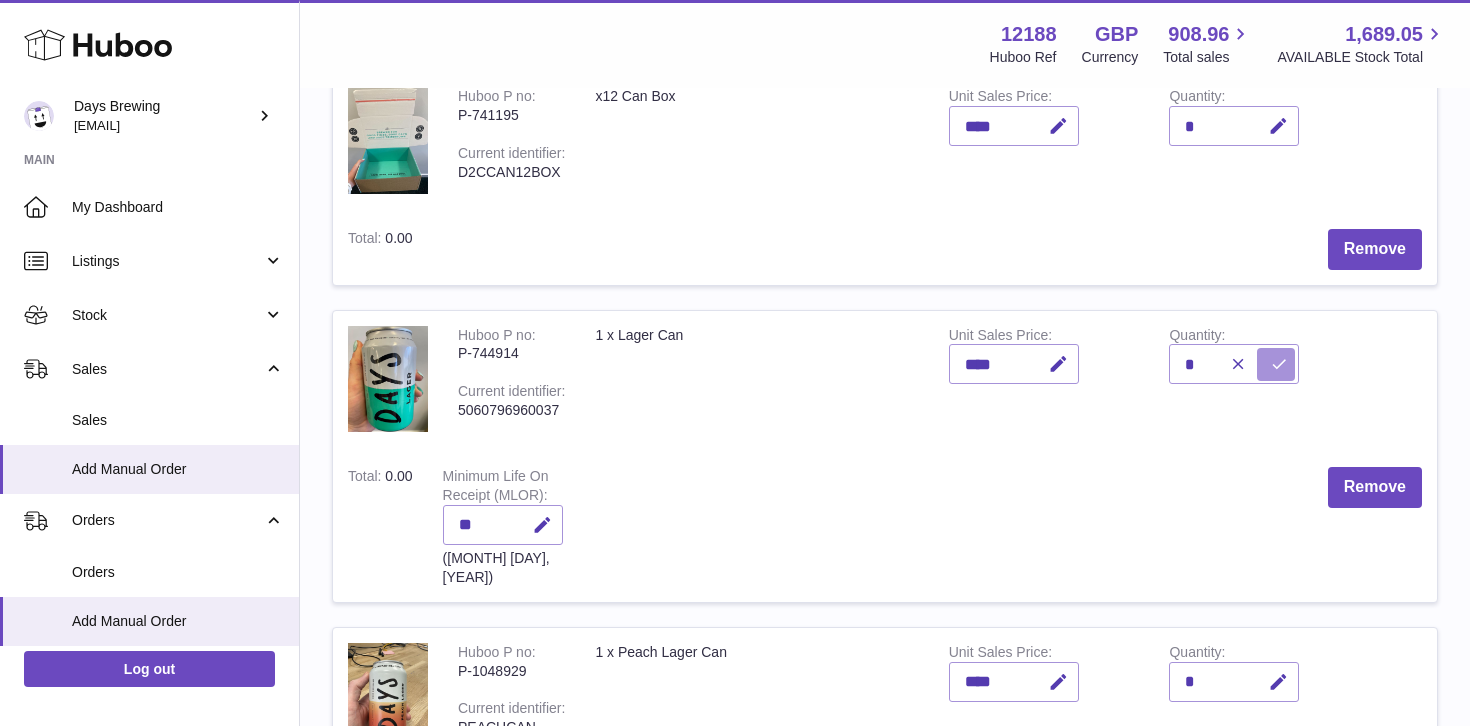 click at bounding box center [1279, 364] 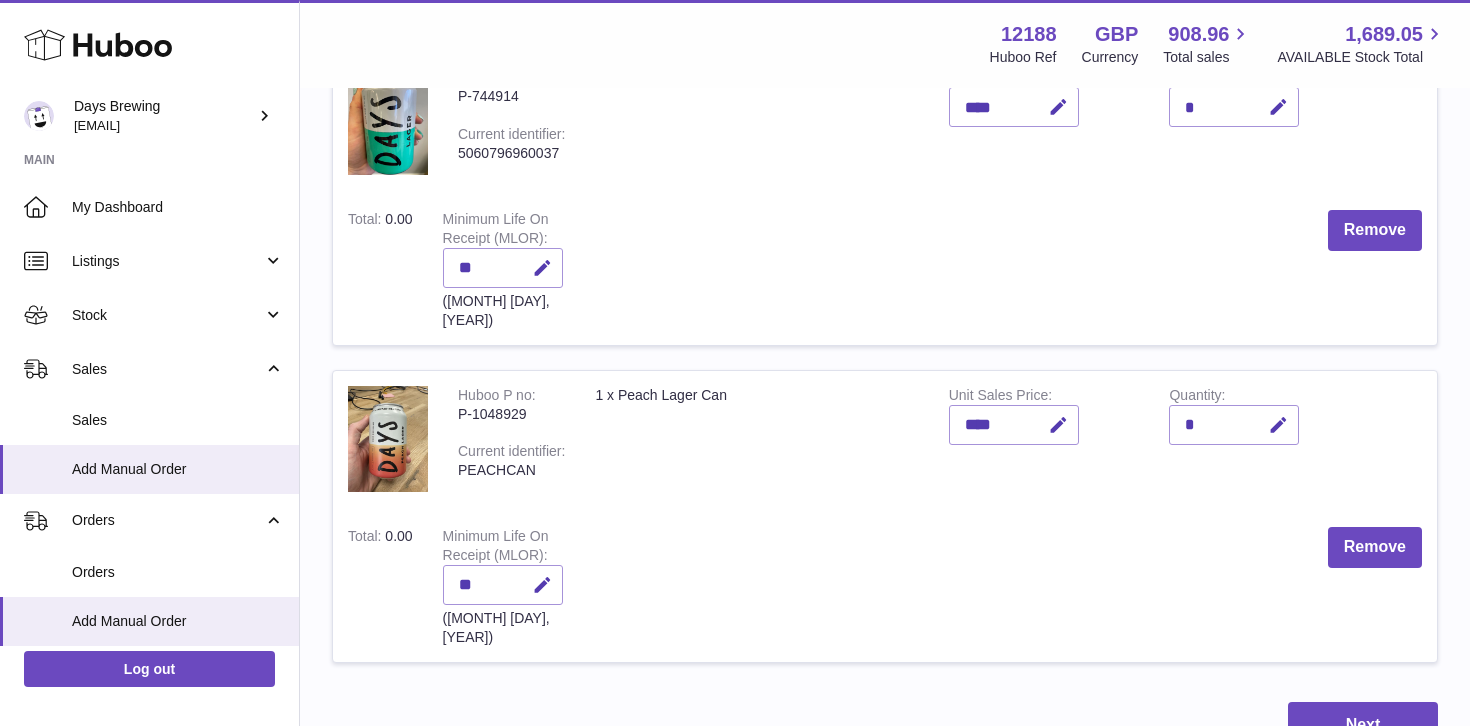 scroll, scrollTop: 693, scrollLeft: 0, axis: vertical 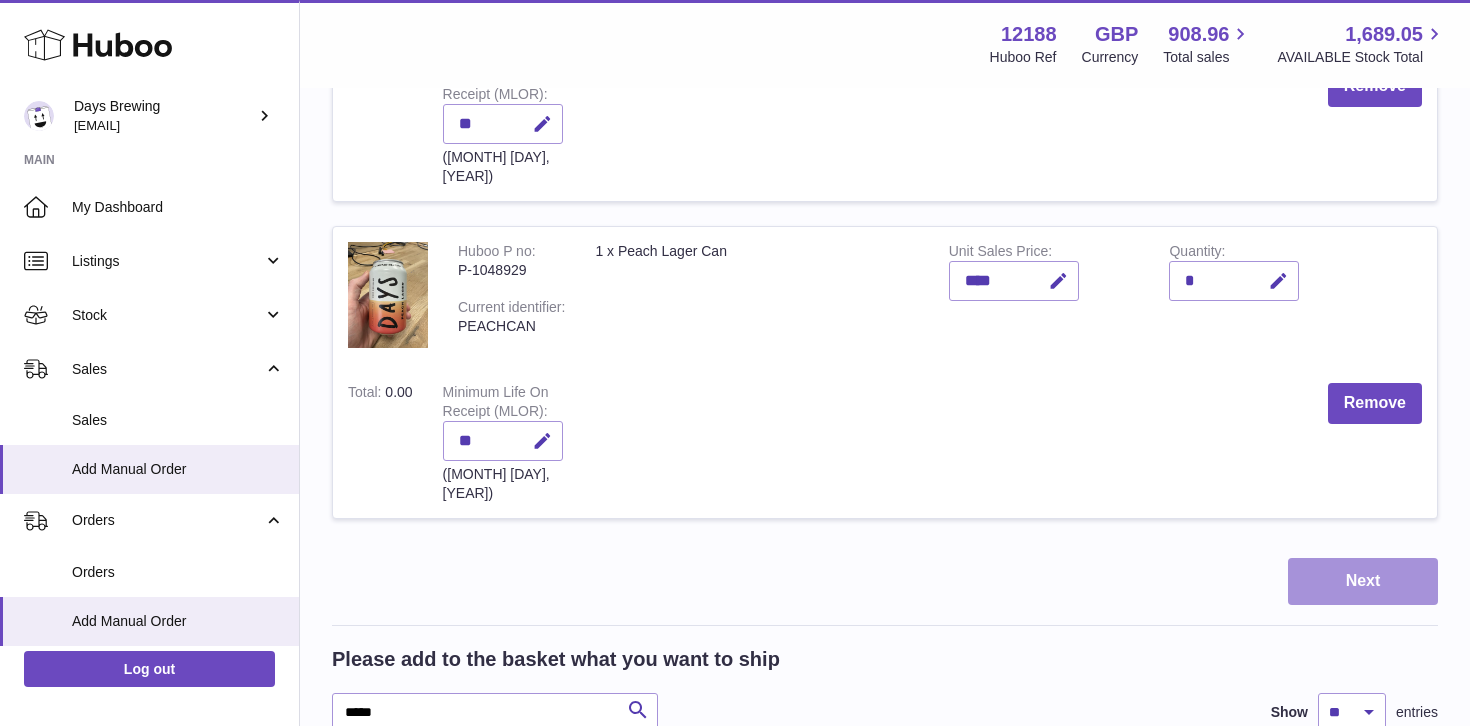 click on "Next" at bounding box center [1363, 581] 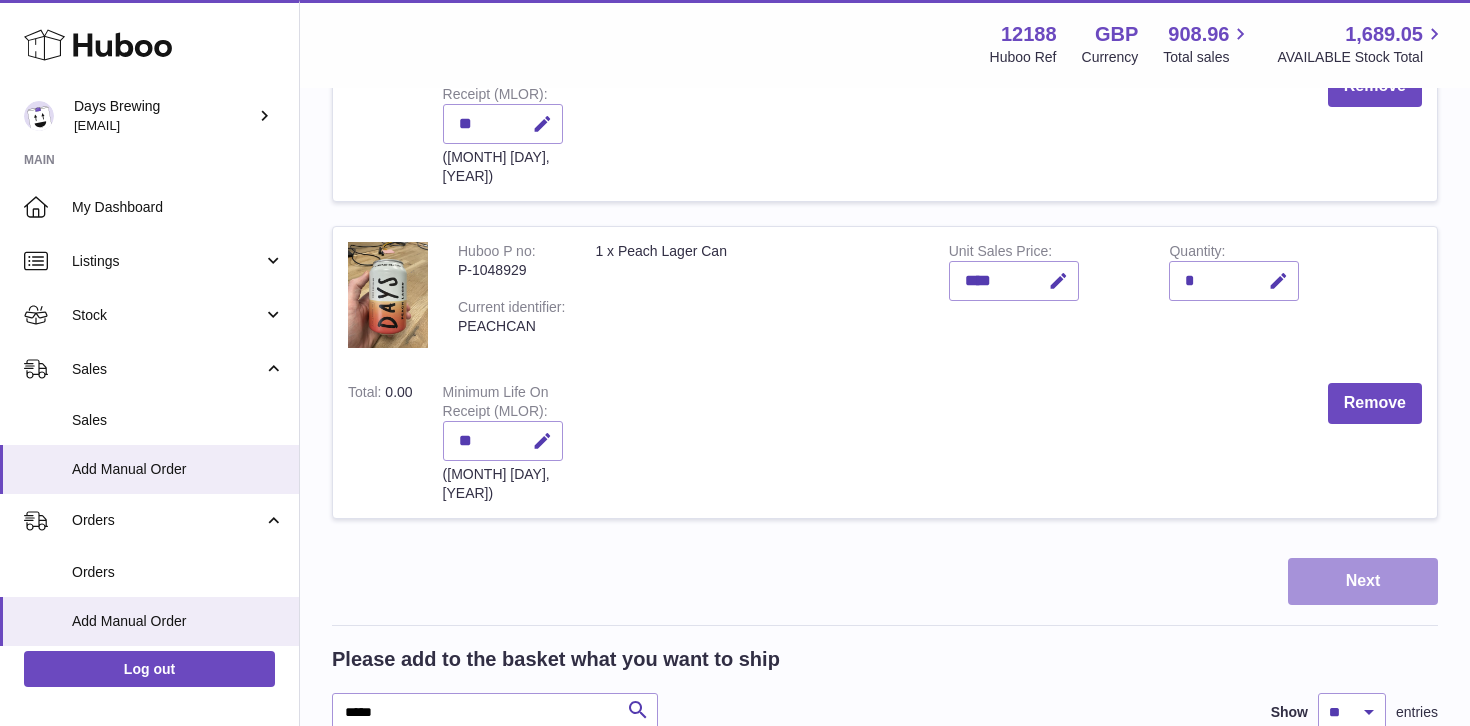 scroll, scrollTop: 0, scrollLeft: 0, axis: both 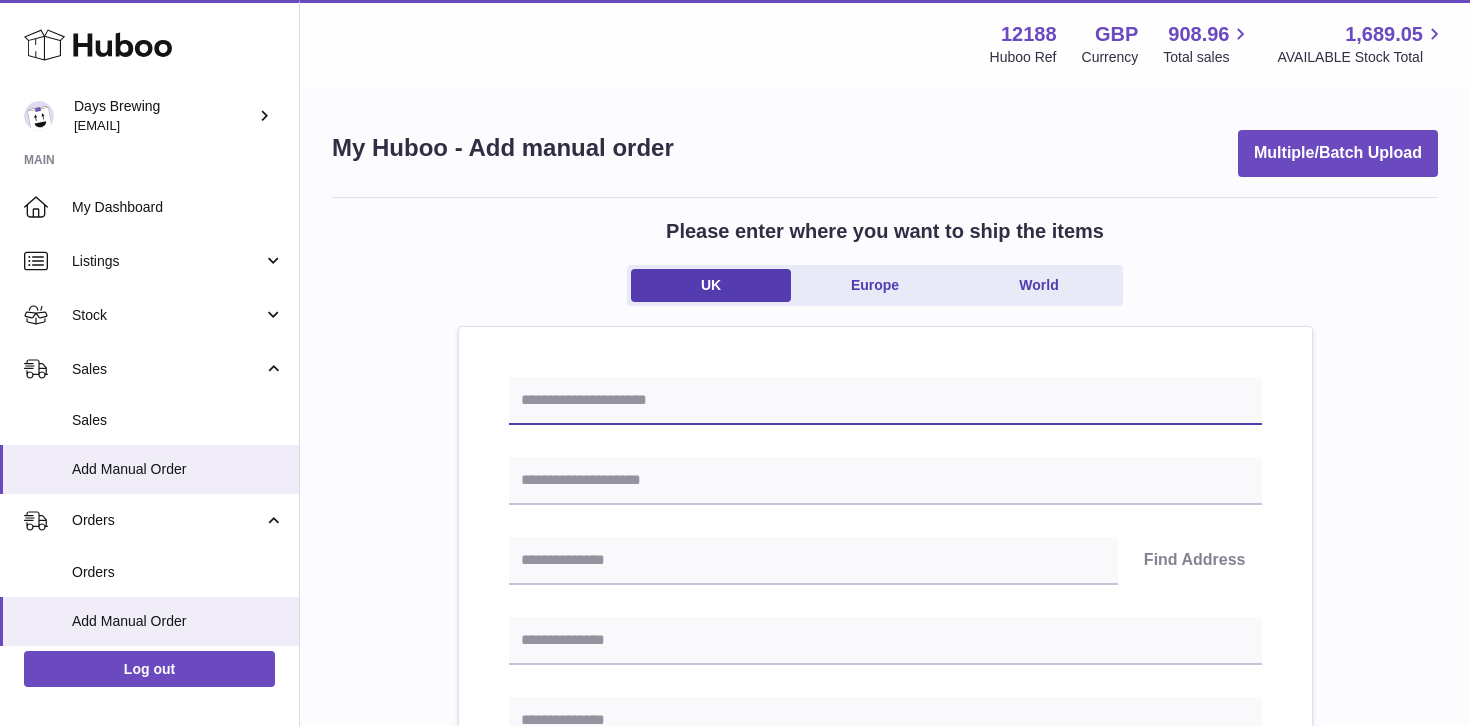 click at bounding box center [885, 401] 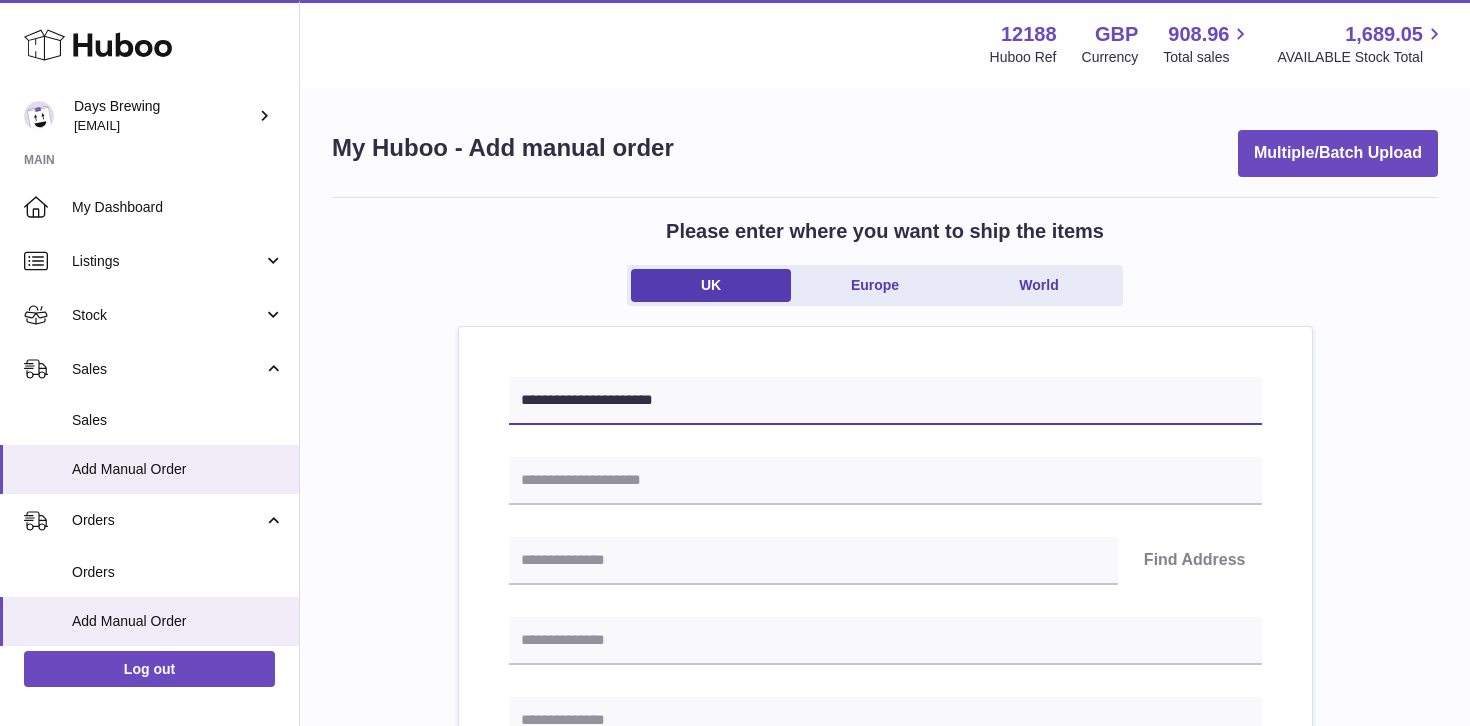 type on "**********" 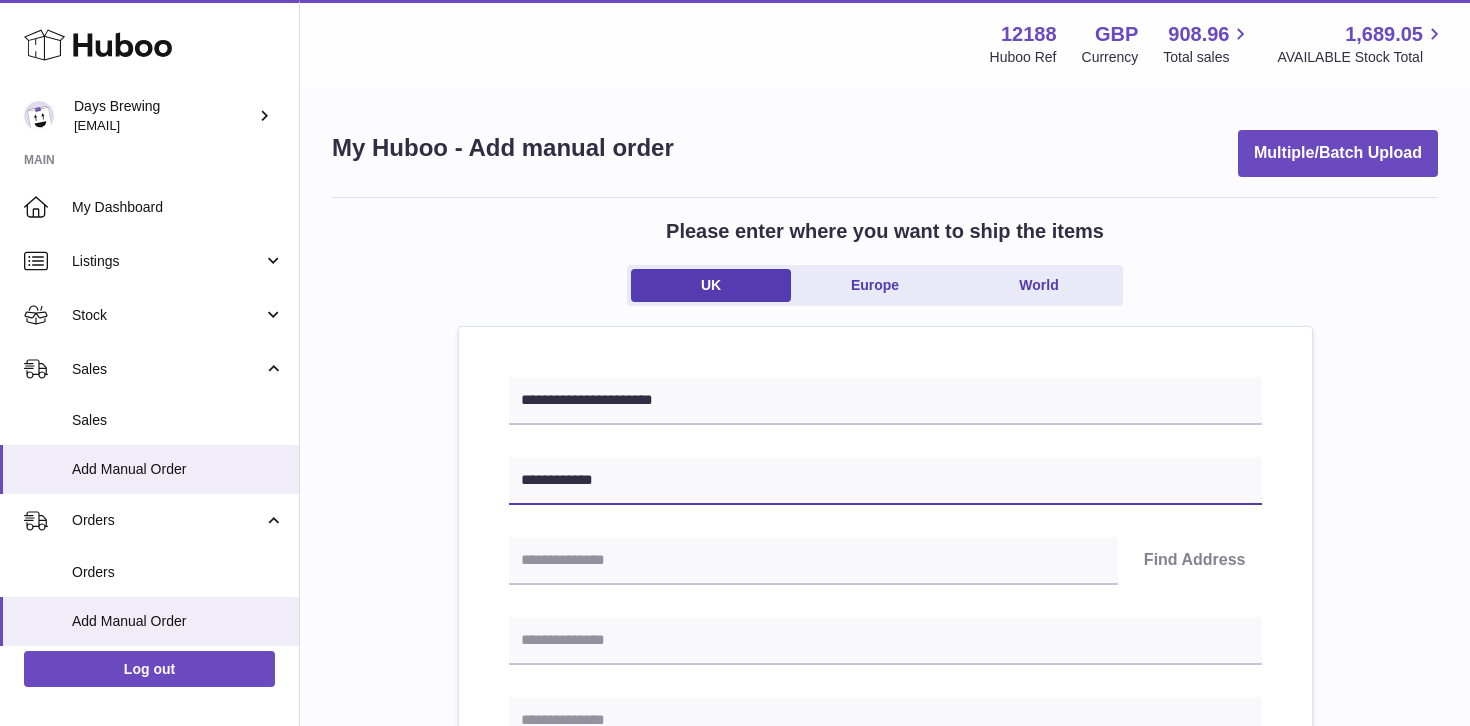 click on "**********" at bounding box center [885, 481] 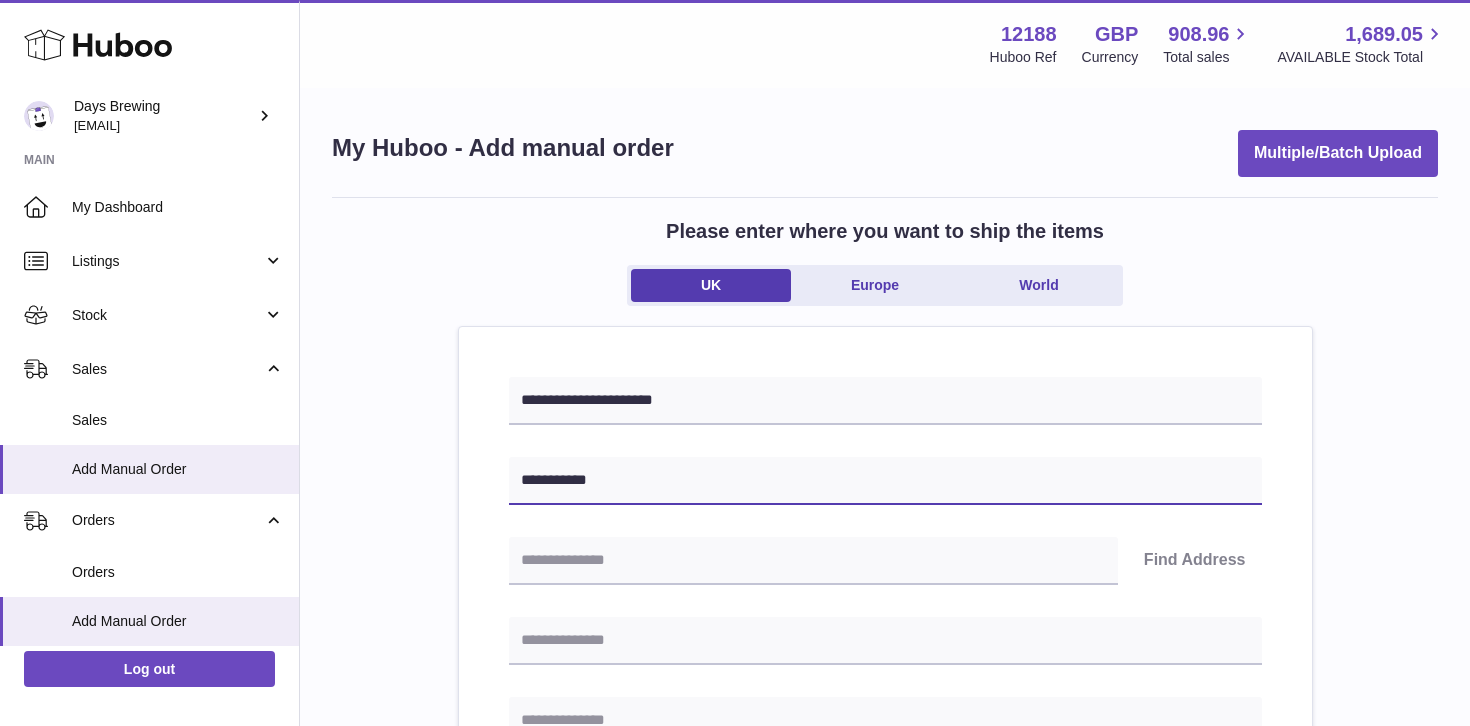 type on "**********" 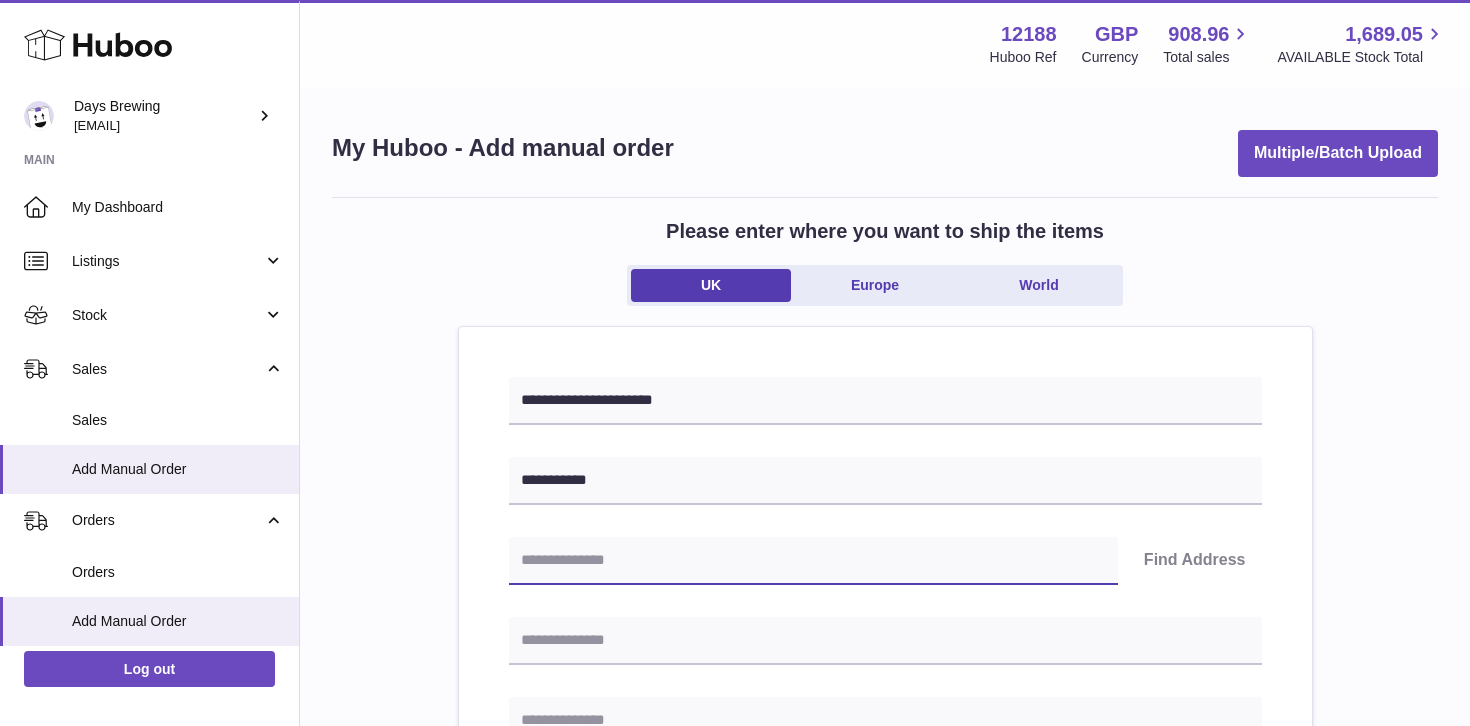 click at bounding box center (813, 561) 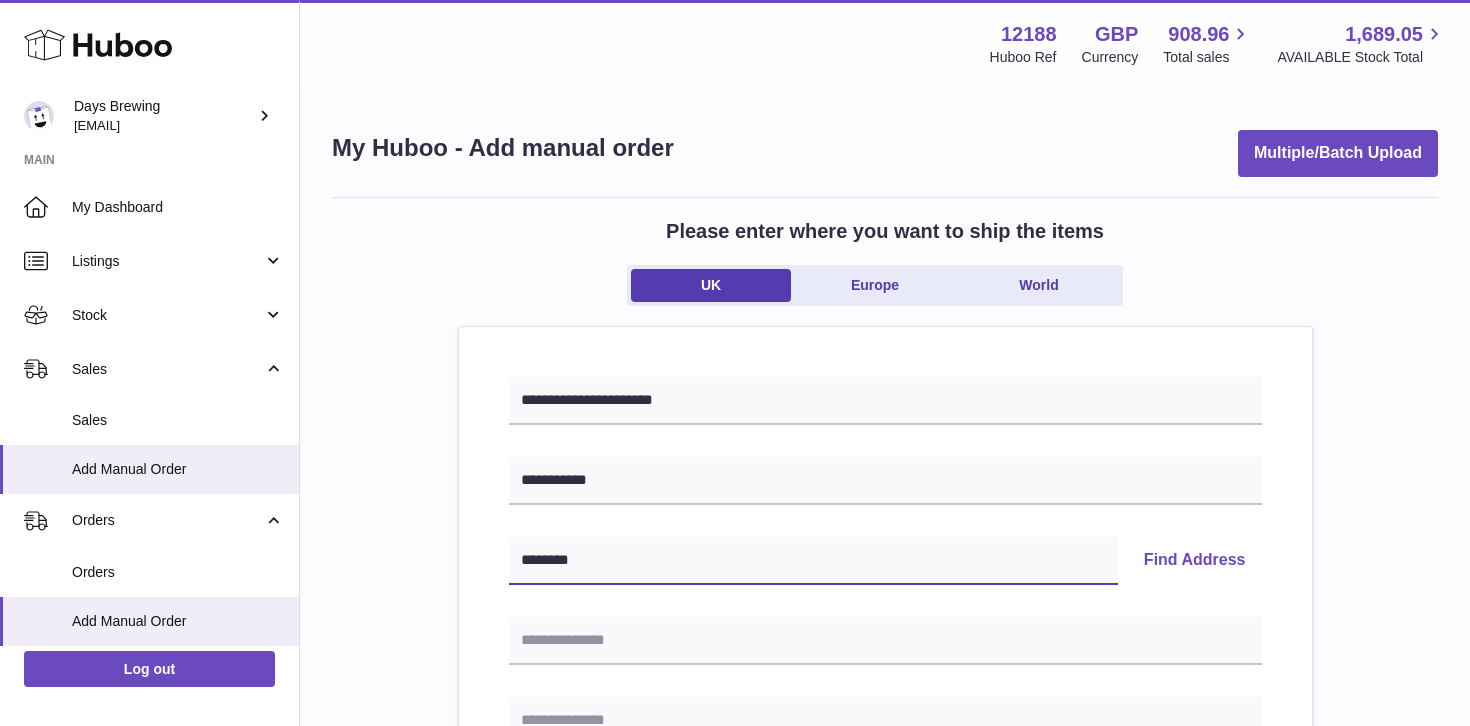 type on "********" 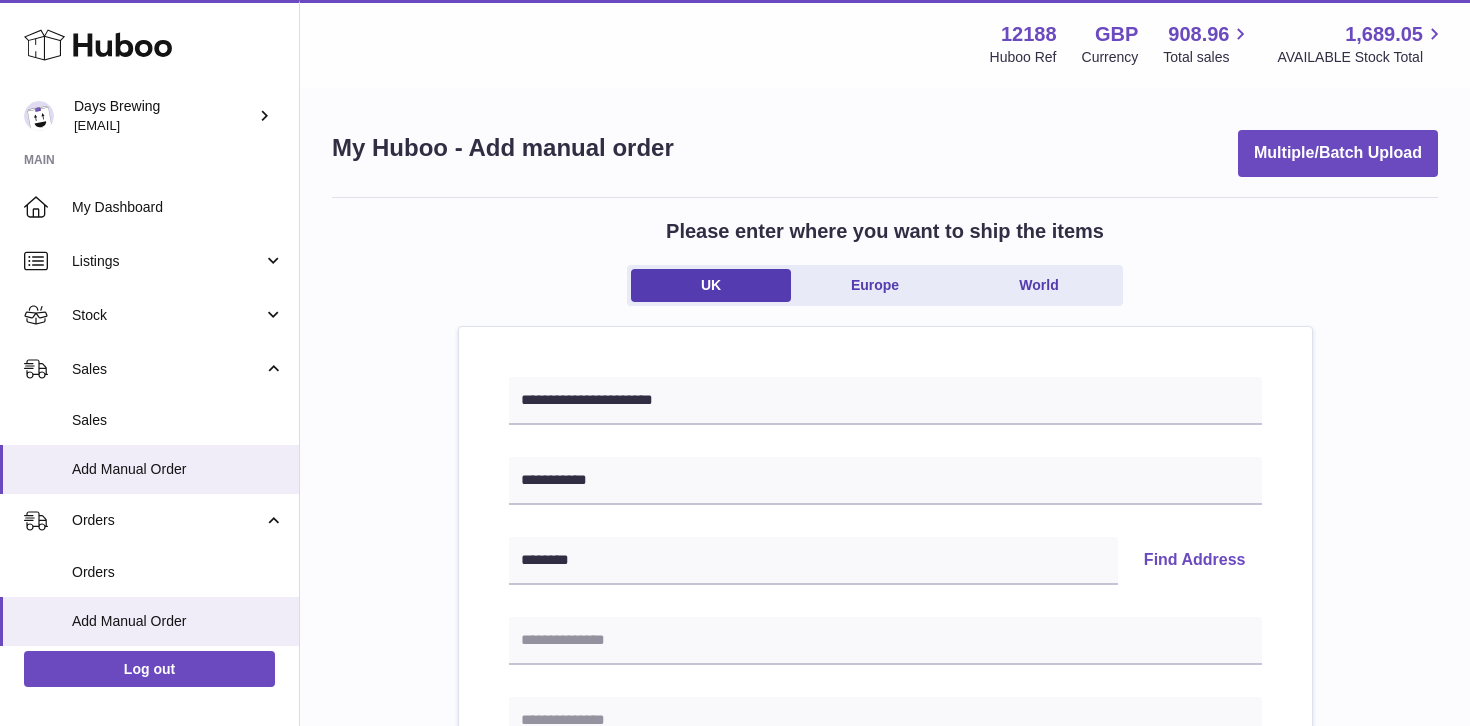 click on "Find Address" at bounding box center (1195, 561) 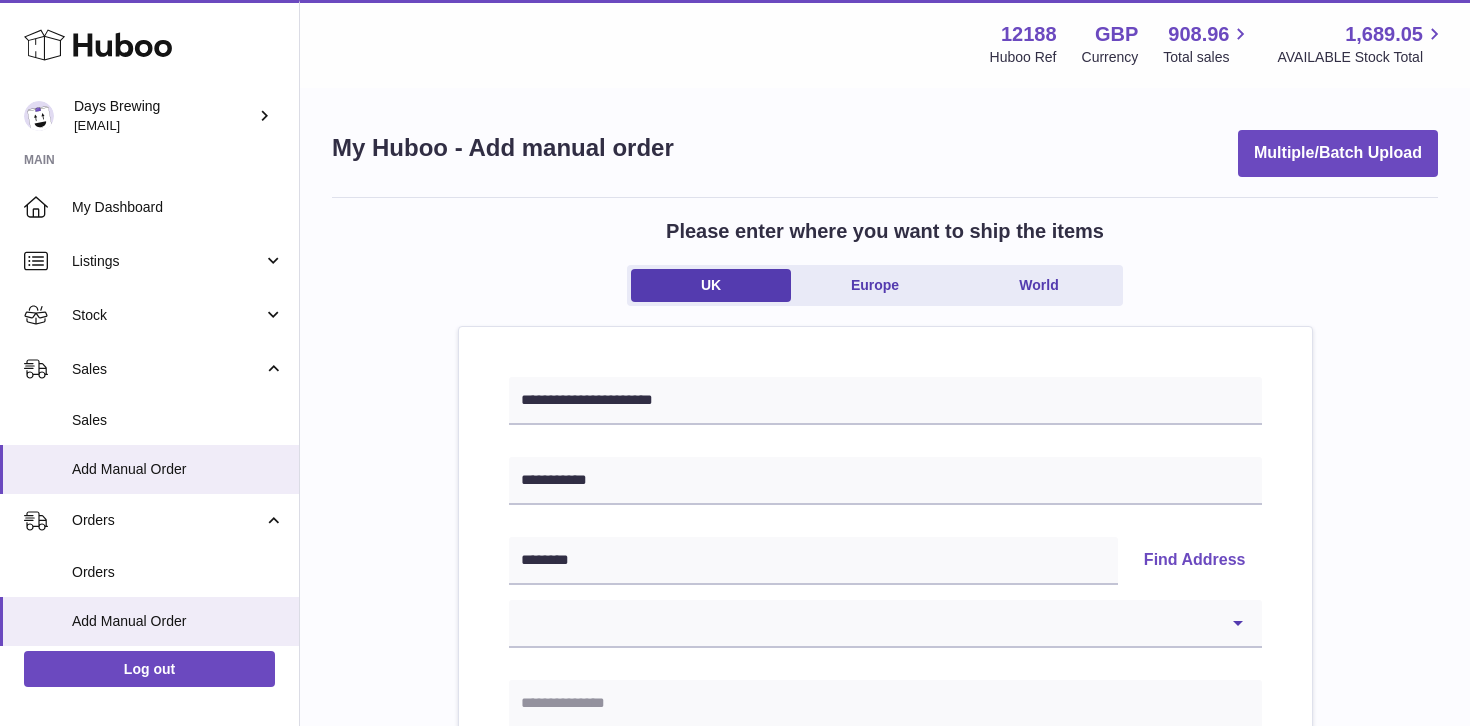 scroll, scrollTop: 275, scrollLeft: 0, axis: vertical 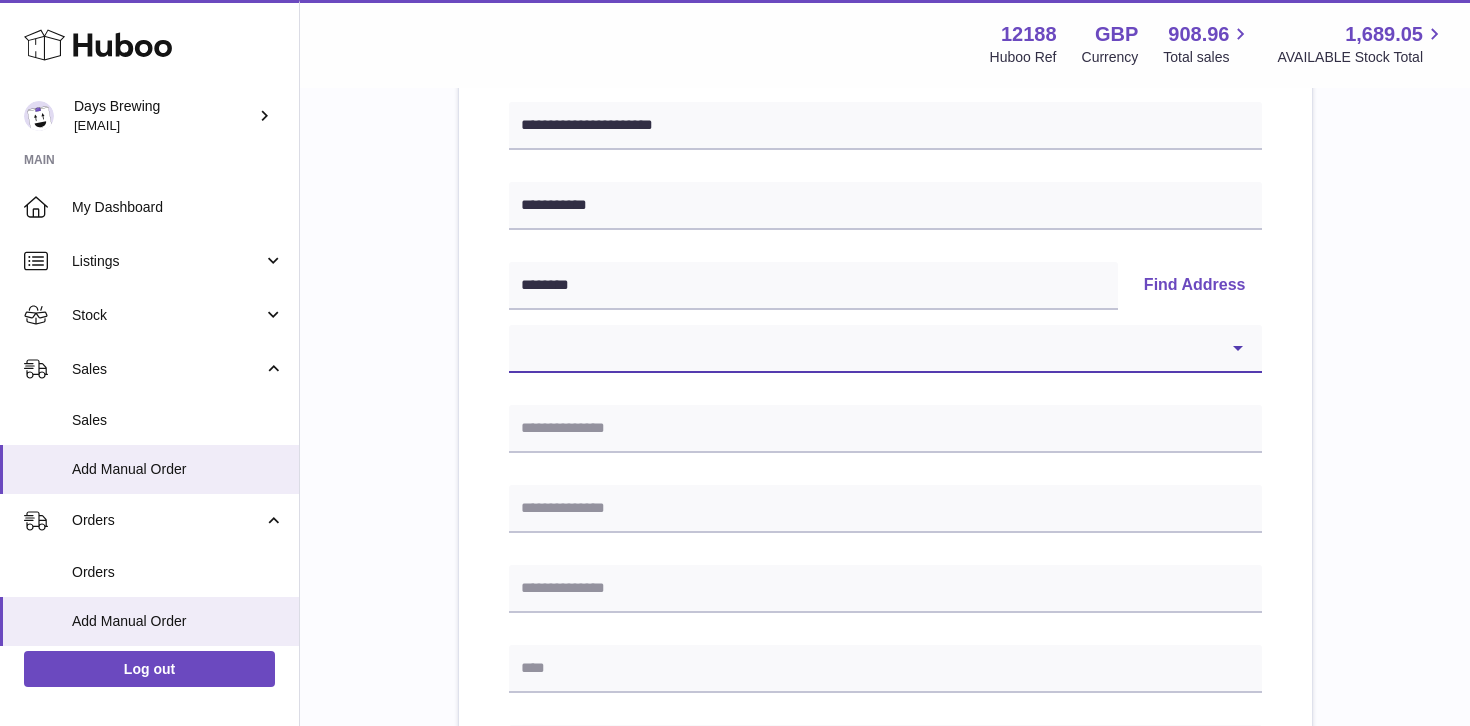 click on "**********" at bounding box center (885, 349) 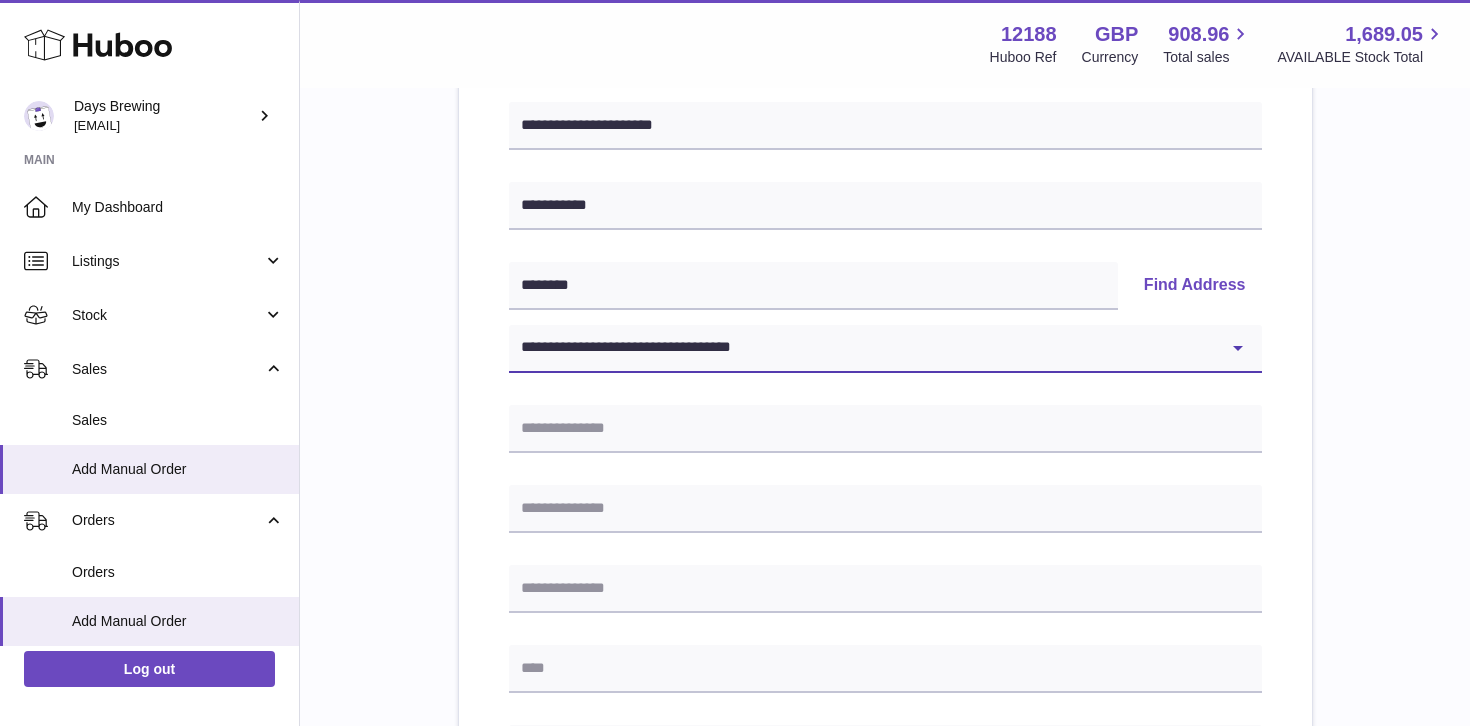 type on "******" 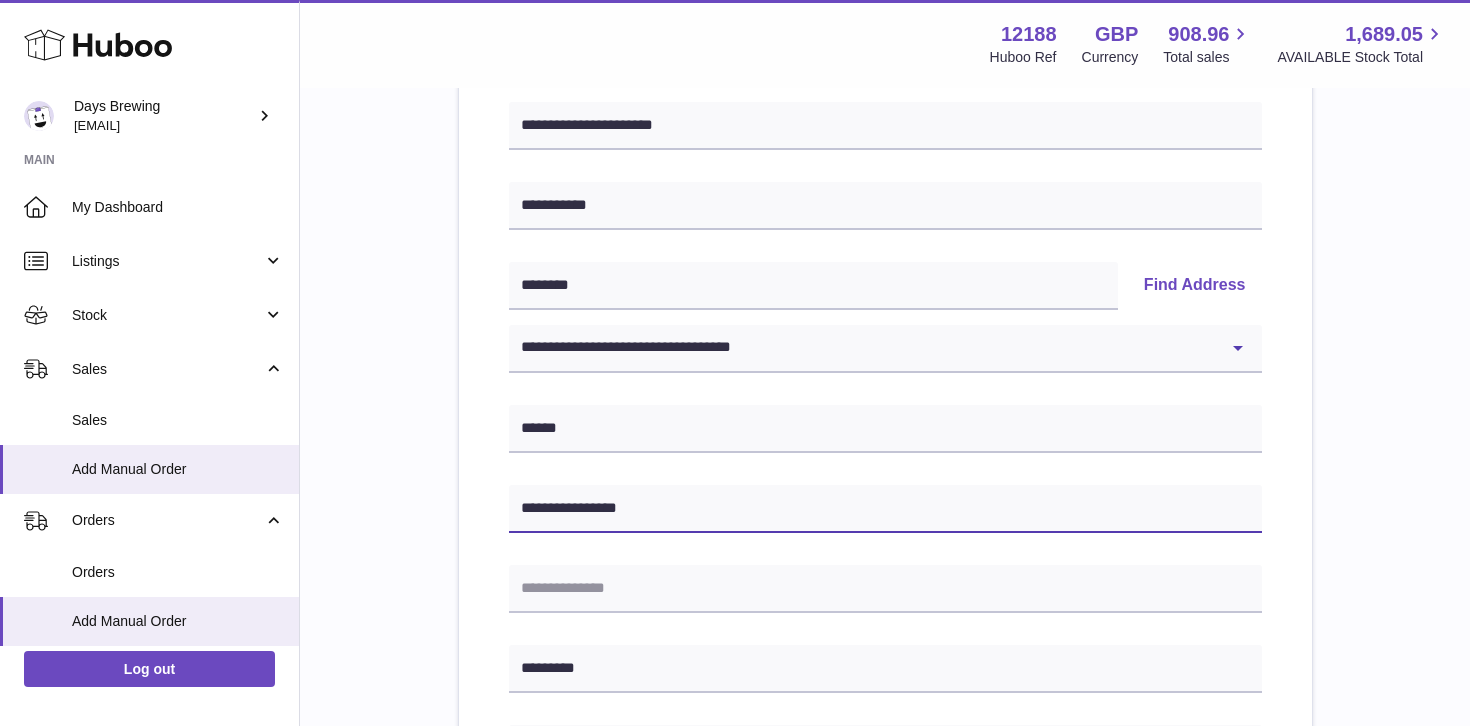 click on "**********" at bounding box center (885, 509) 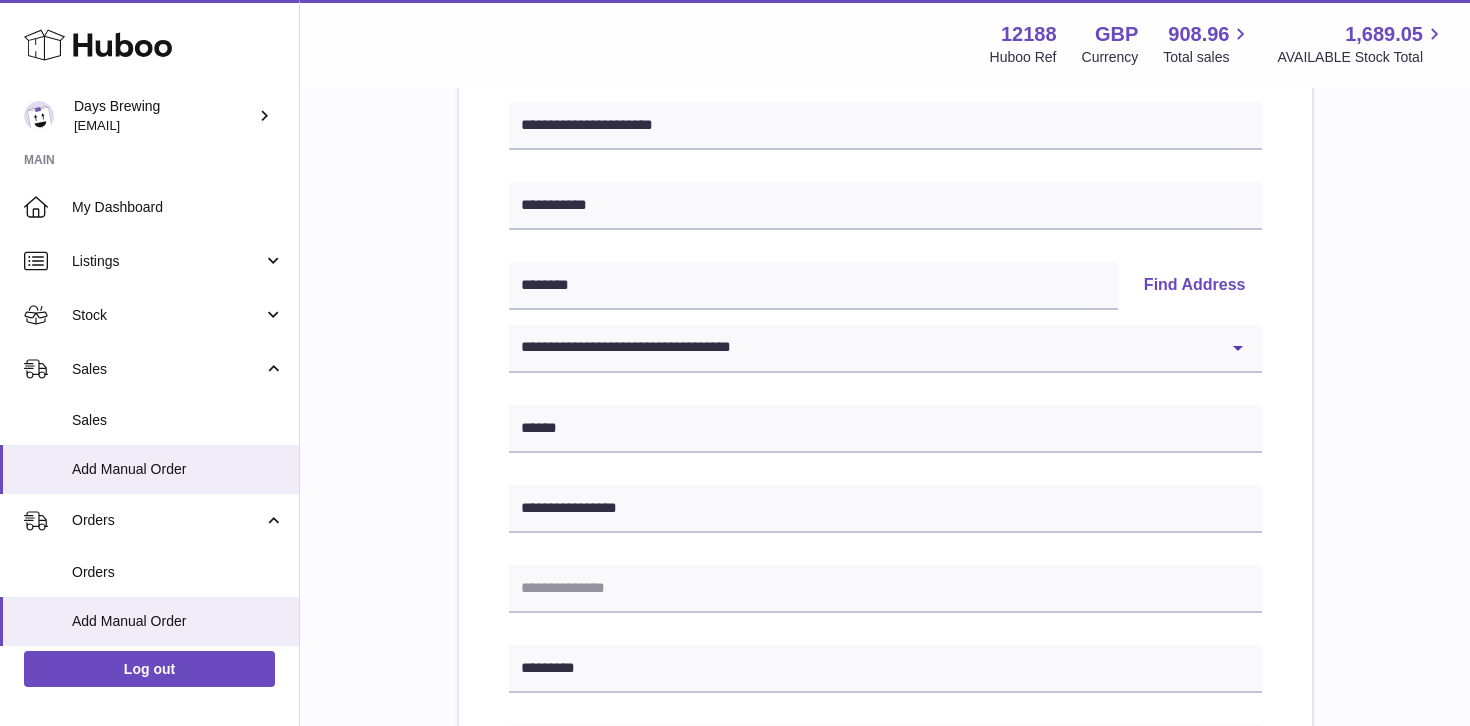 click on "**********" at bounding box center (885, 650) 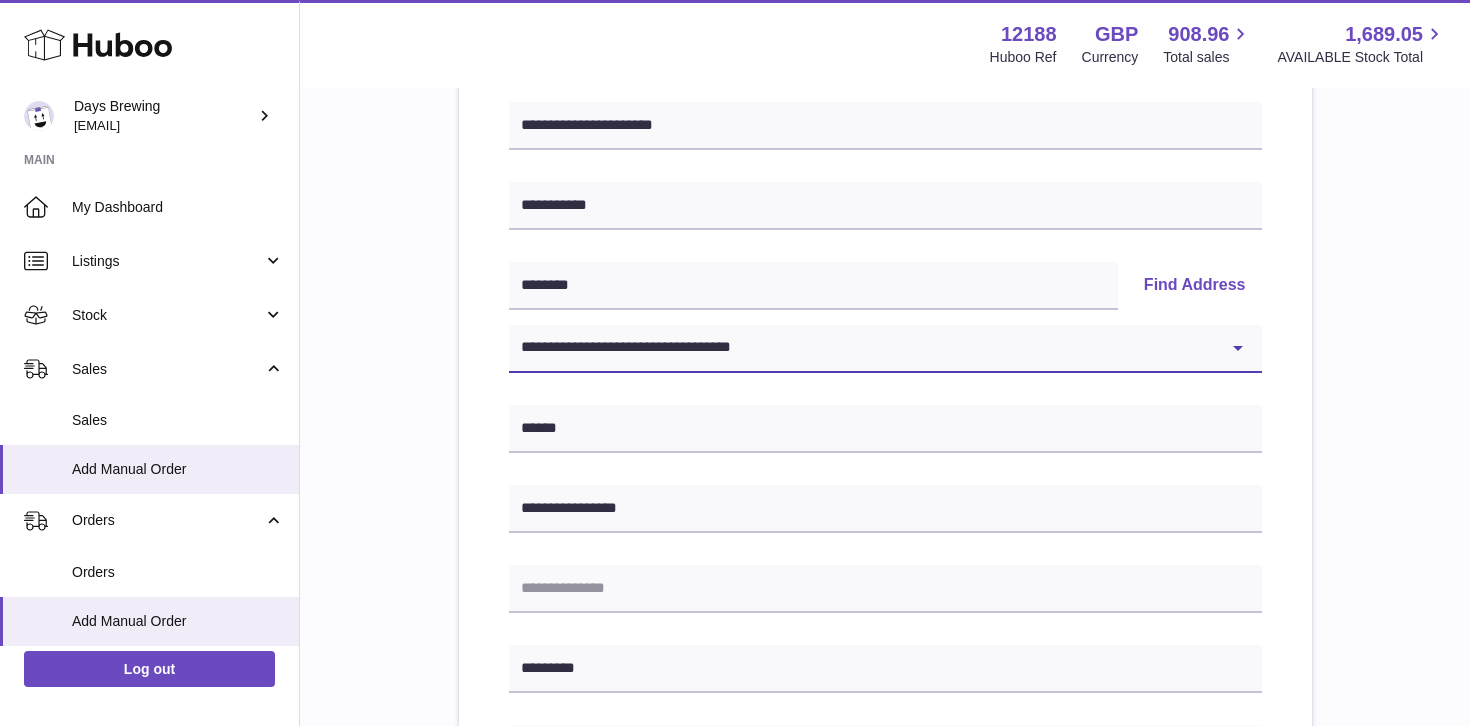 click on "**********" at bounding box center (885, 349) 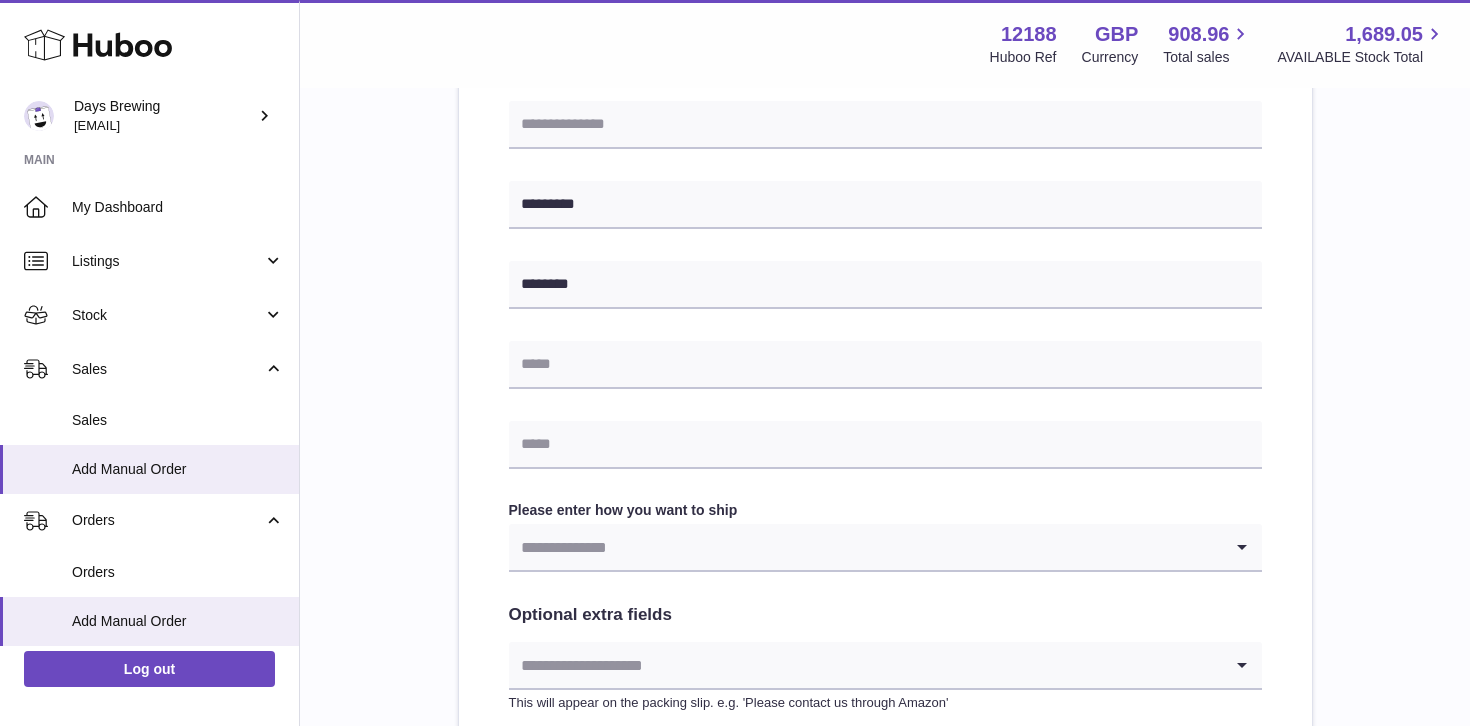scroll, scrollTop: 743, scrollLeft: 0, axis: vertical 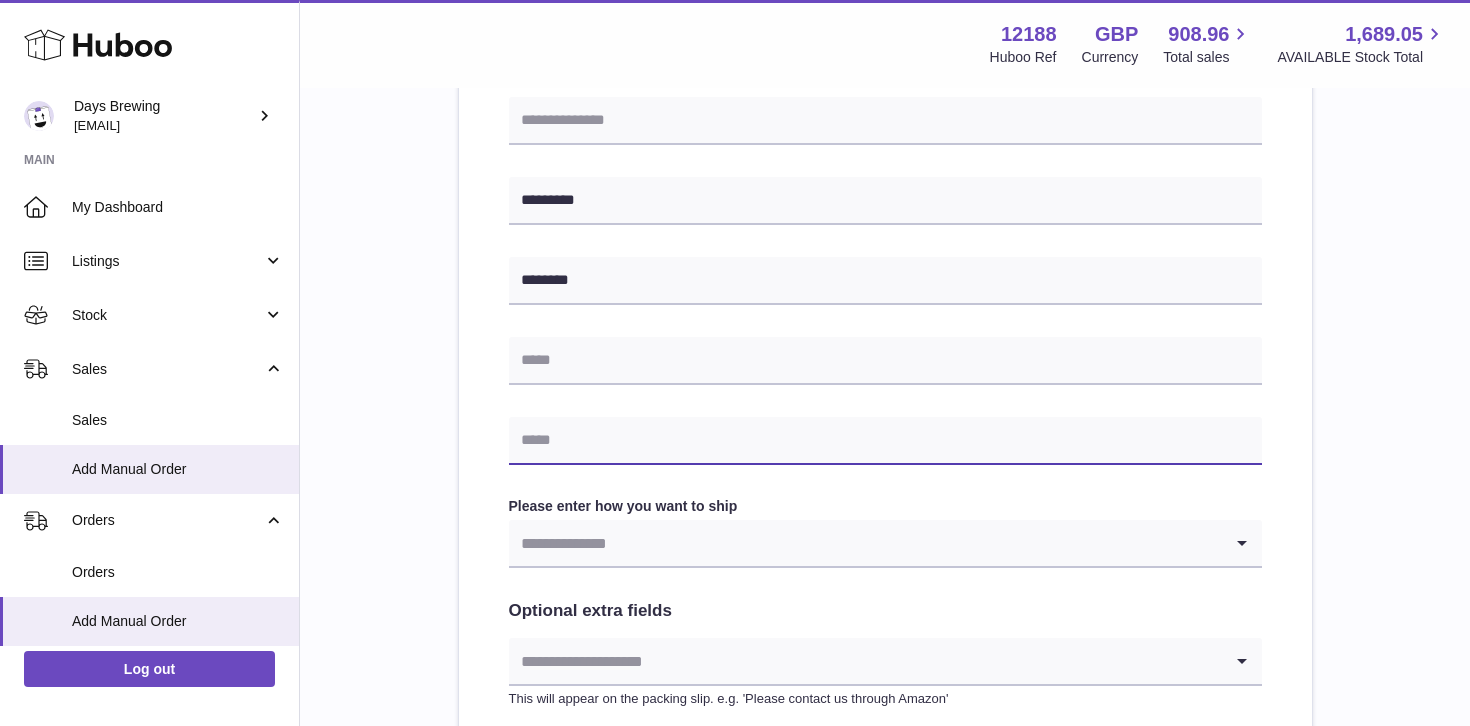 click at bounding box center [885, 441] 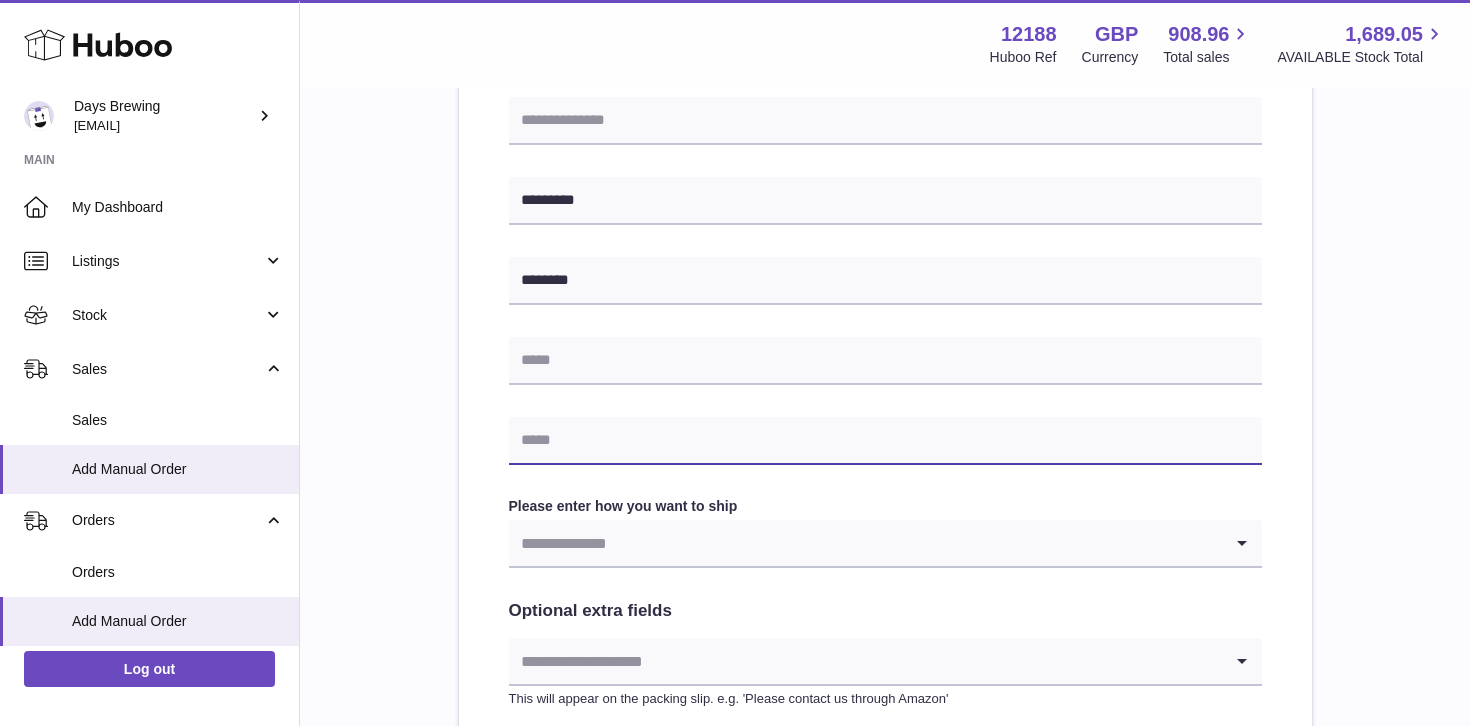 paste on "**********" 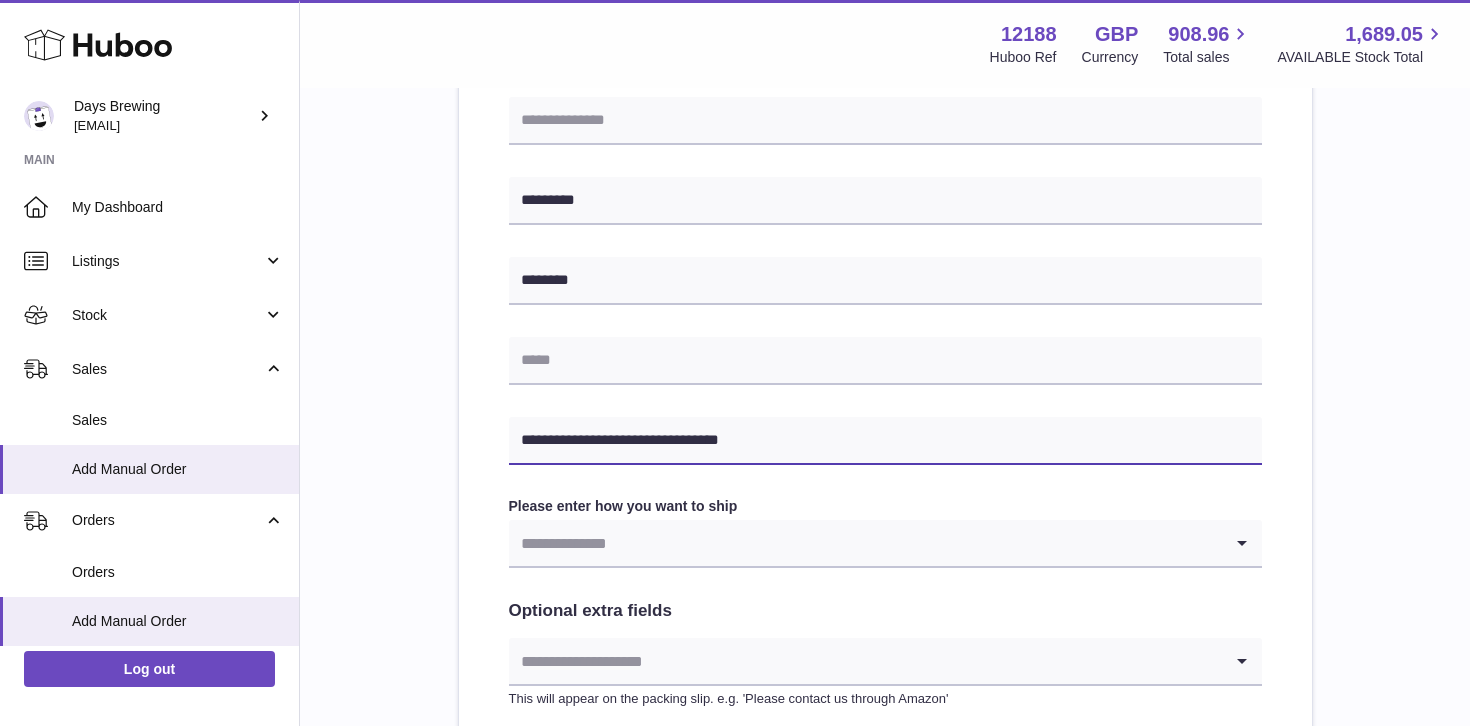 drag, startPoint x: 614, startPoint y: 442, endPoint x: 448, endPoint y: 446, distance: 166.04819 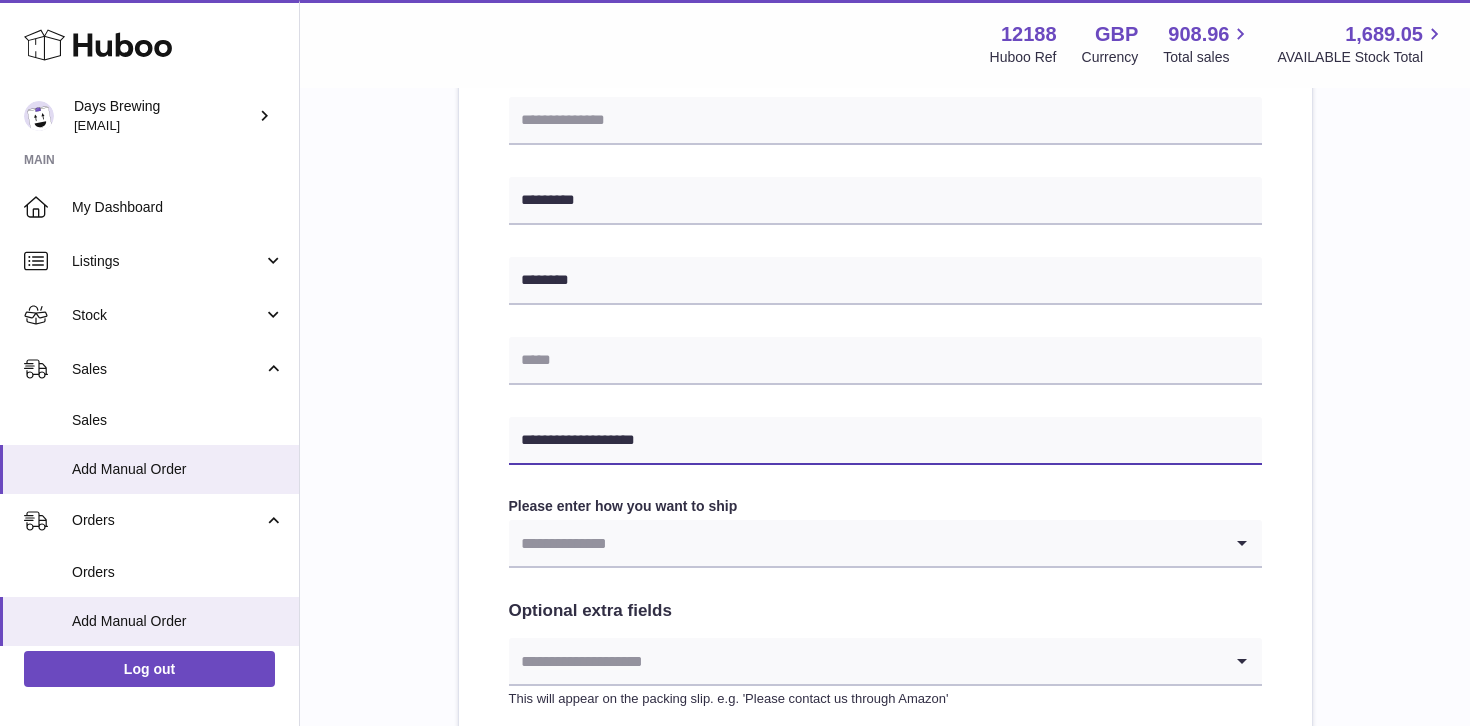 type on "**********" 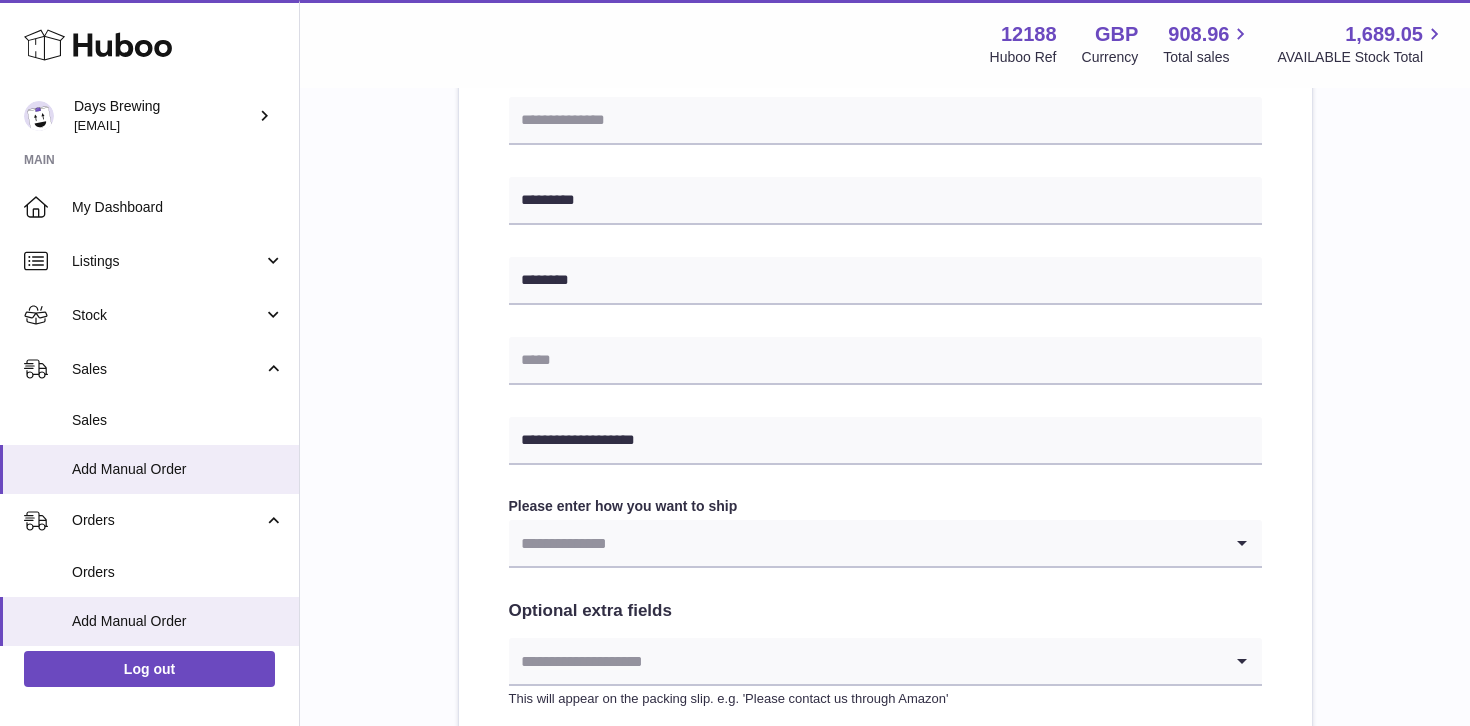 click on "**********" at bounding box center (885, 182) 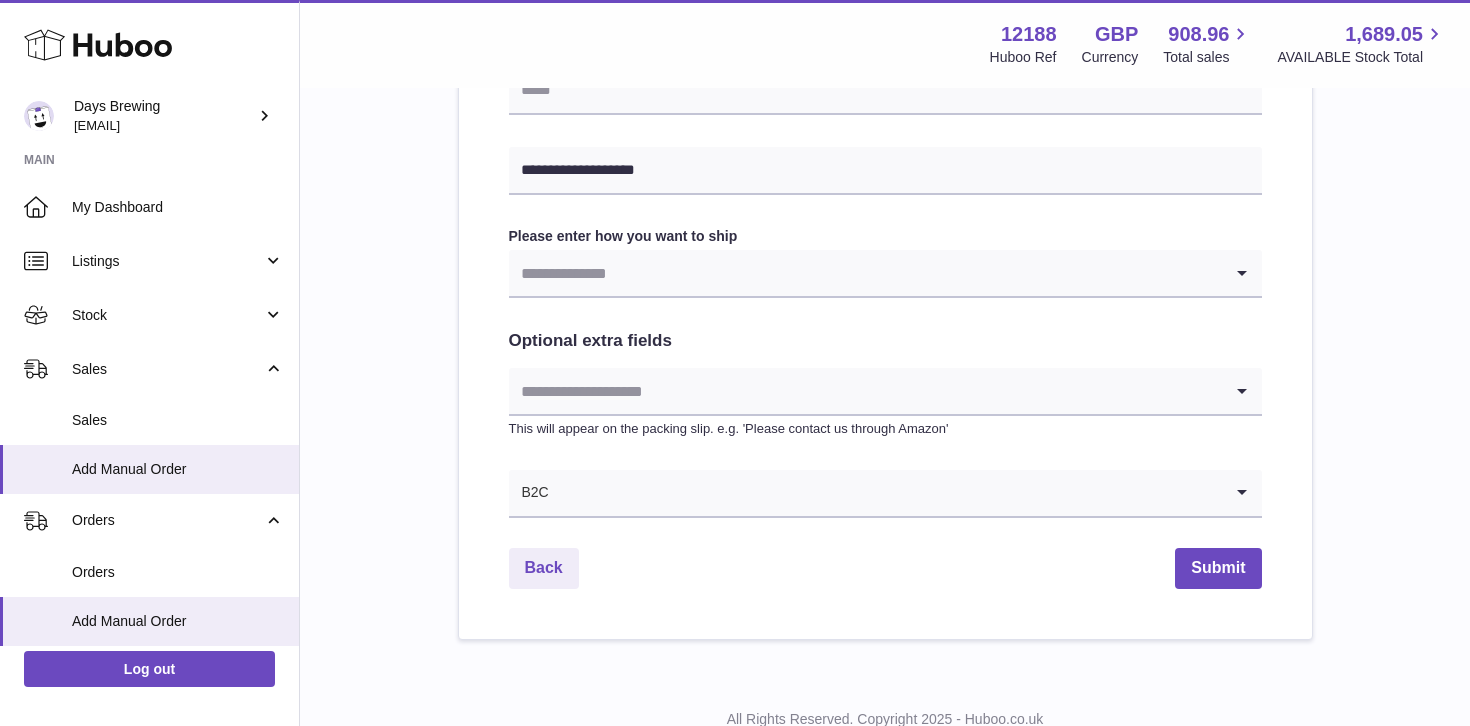 scroll, scrollTop: 1014, scrollLeft: 0, axis: vertical 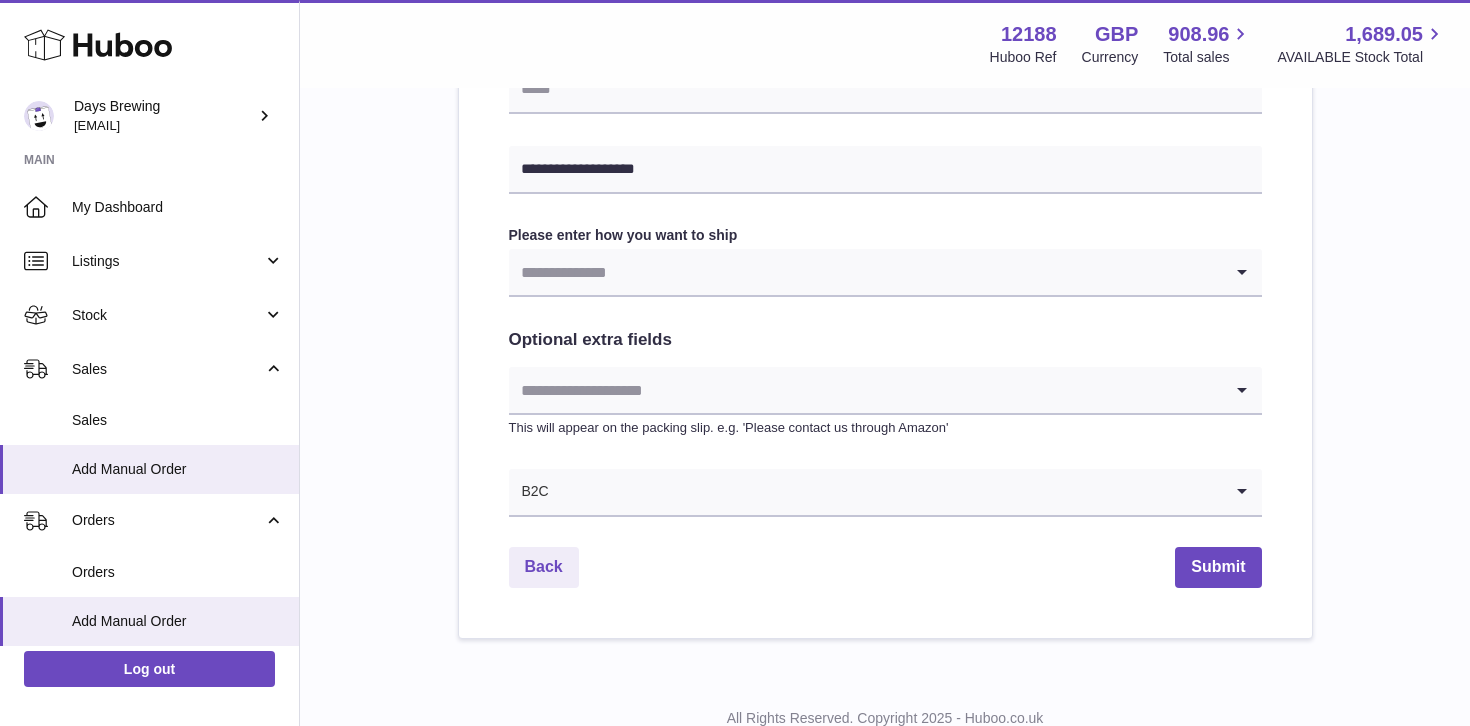 click at bounding box center (865, 272) 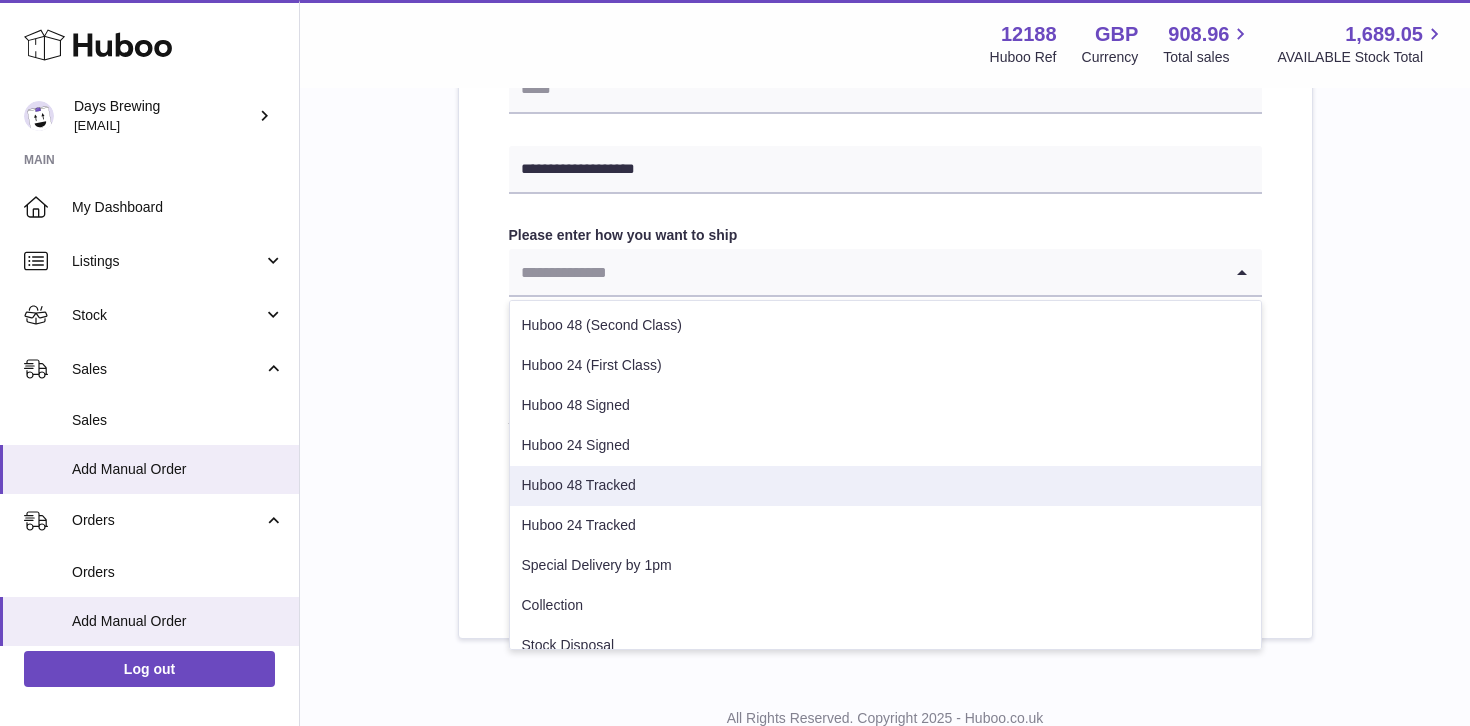 click on "Huboo 48 Tracked" at bounding box center [885, 486] 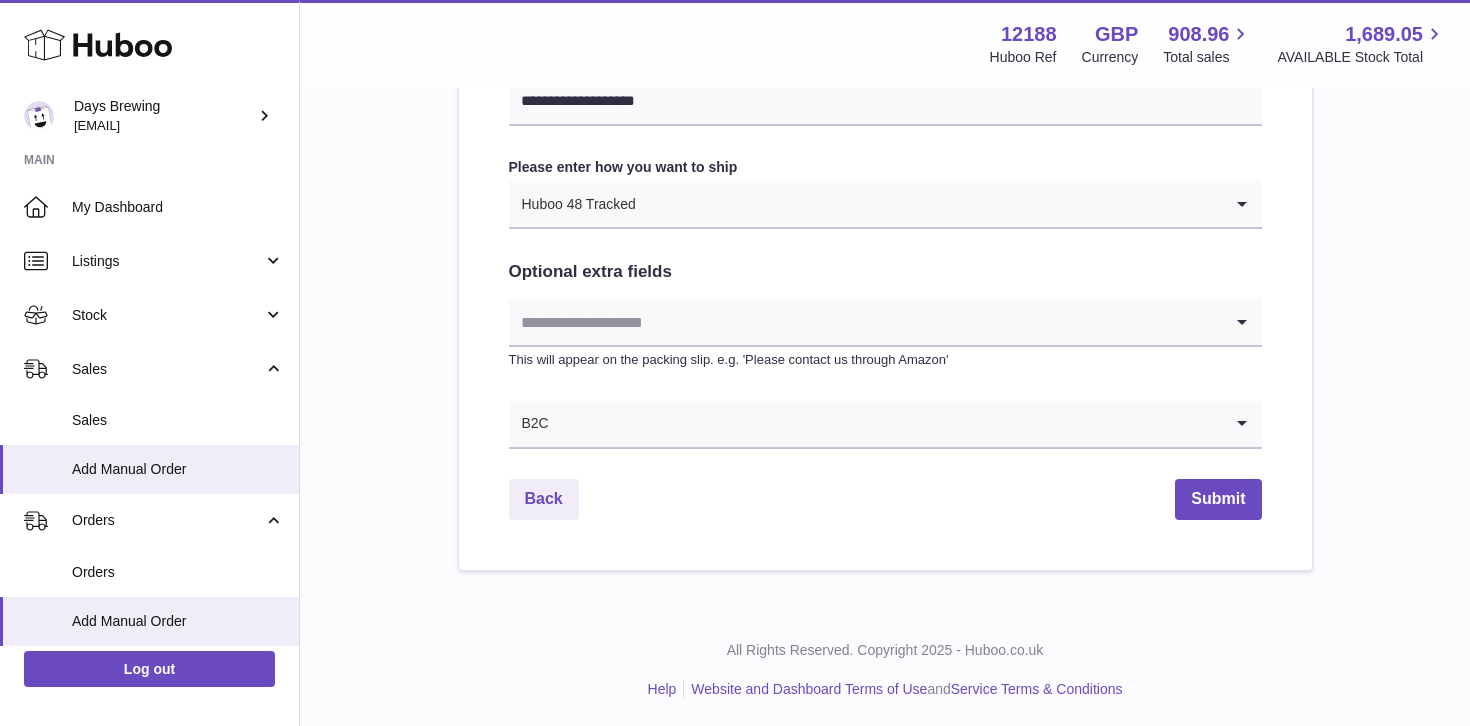 scroll, scrollTop: 1083, scrollLeft: 0, axis: vertical 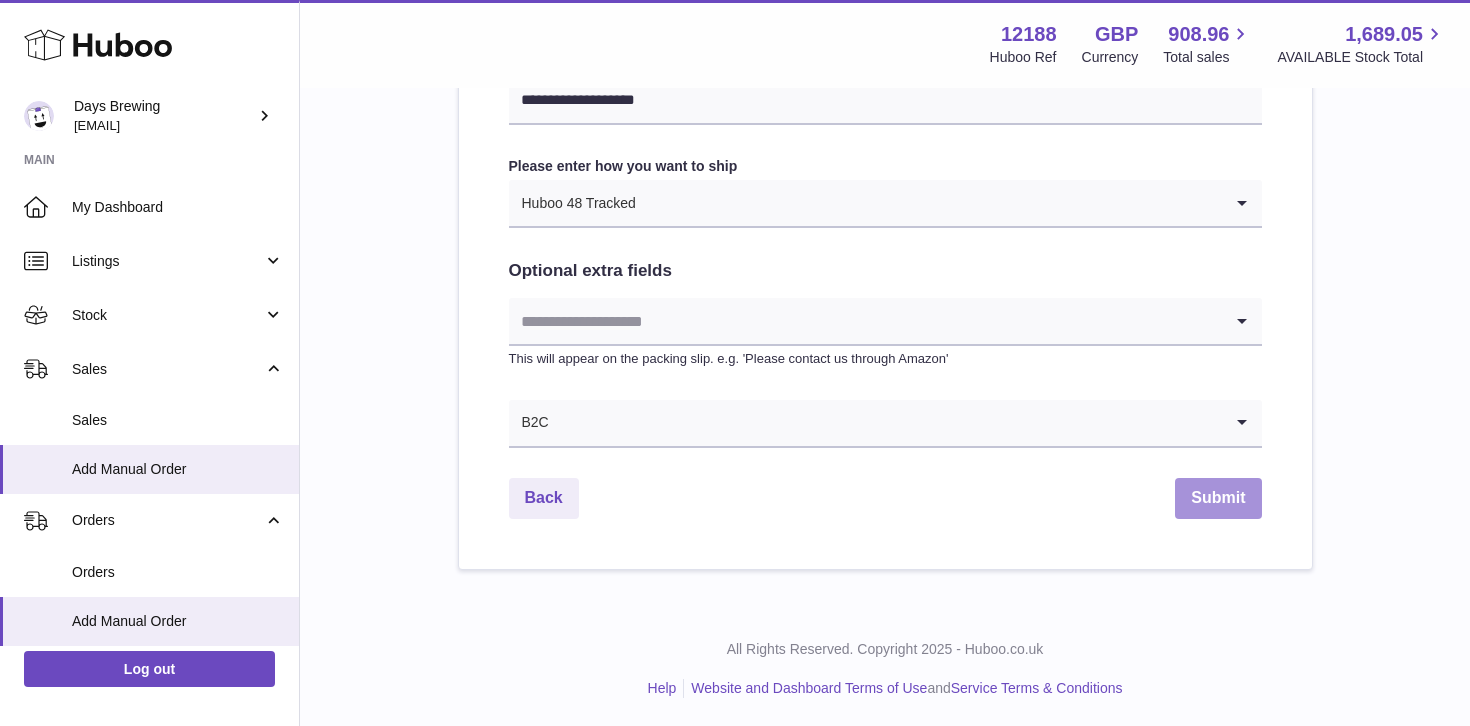 click on "Submit" at bounding box center (1218, 498) 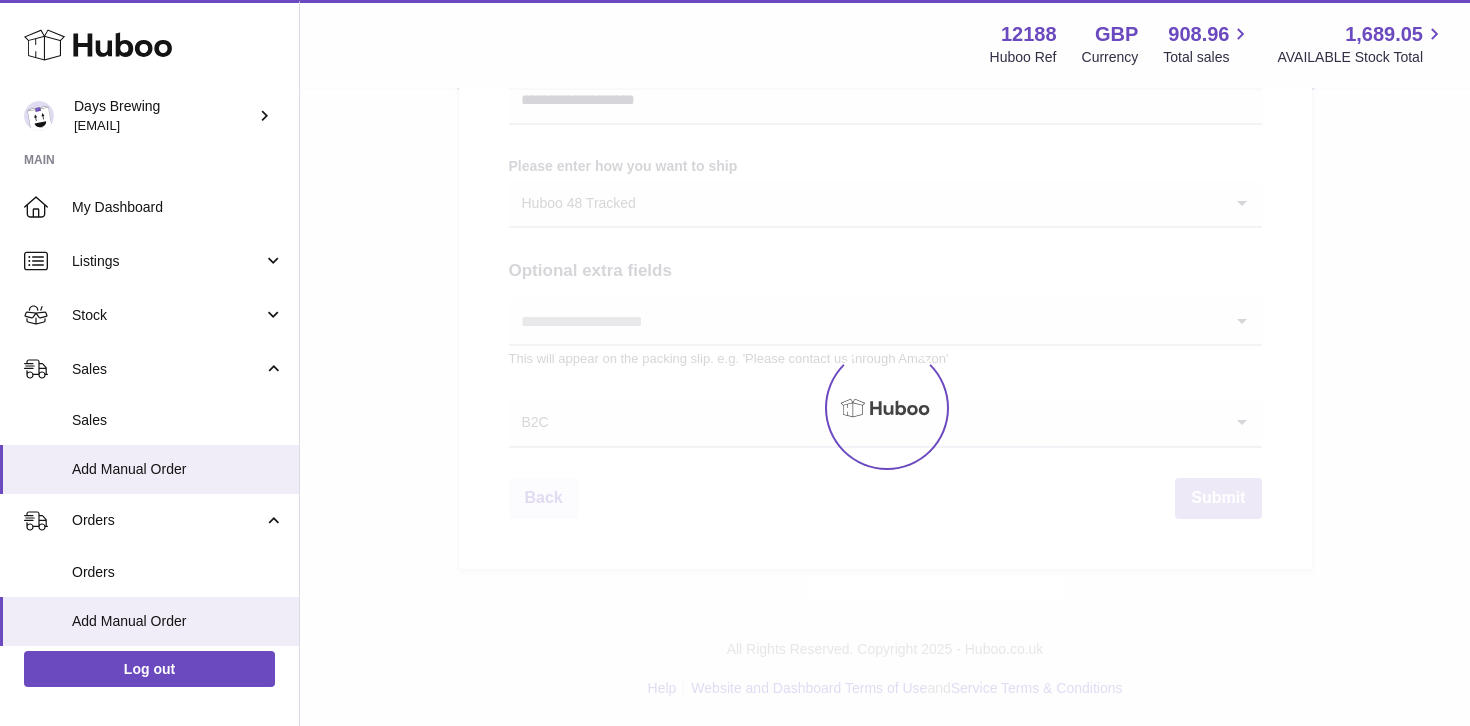 scroll, scrollTop: 0, scrollLeft: 0, axis: both 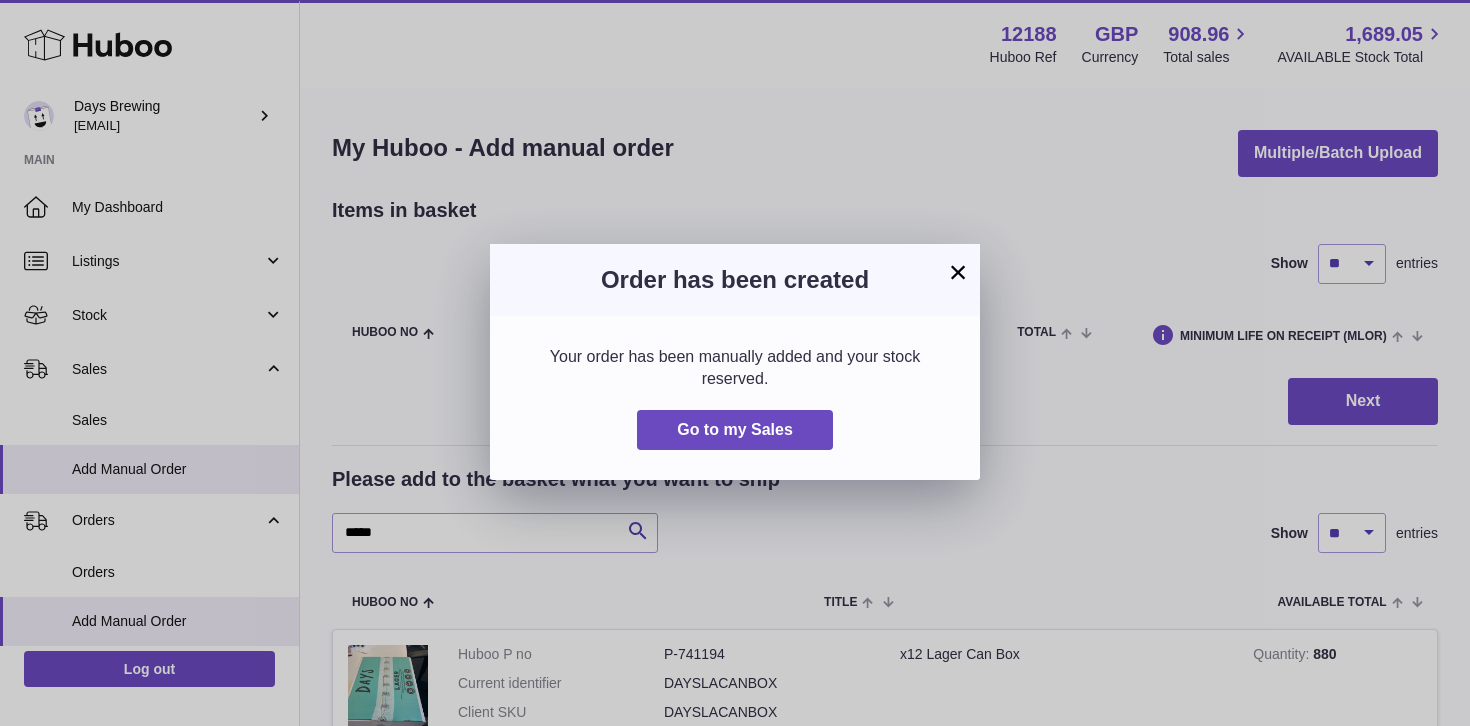 click on "×" at bounding box center (958, 272) 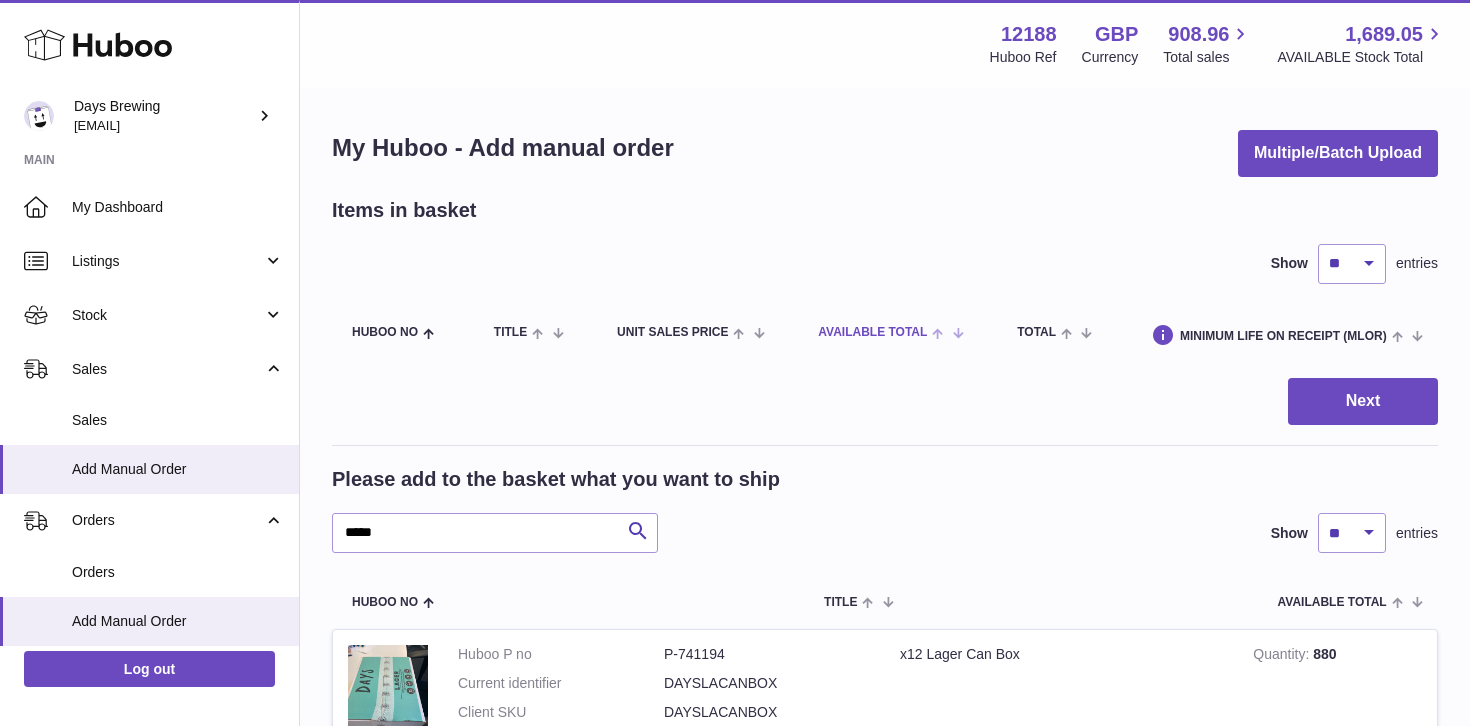 scroll, scrollTop: 855, scrollLeft: 0, axis: vertical 